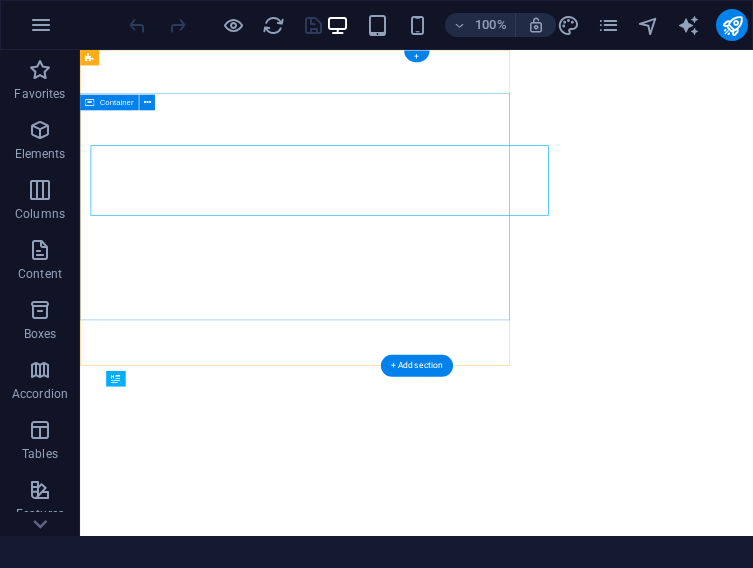 scroll, scrollTop: 0, scrollLeft: 0, axis: both 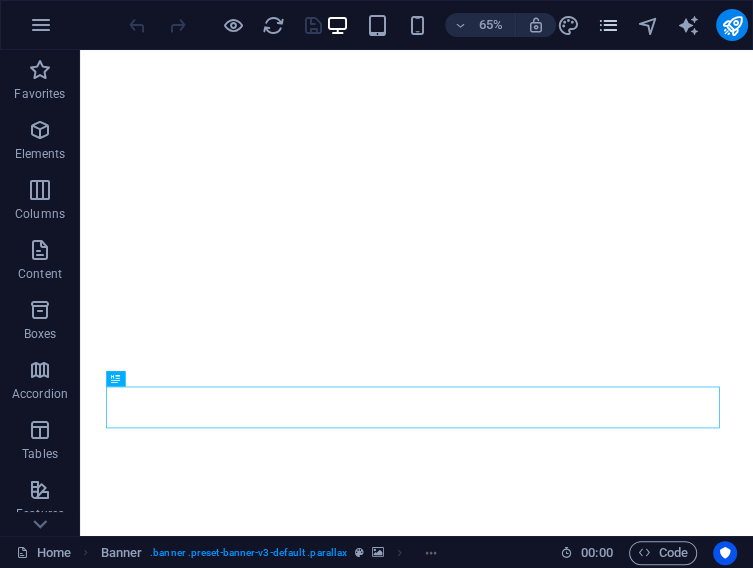 click at bounding box center (608, 25) 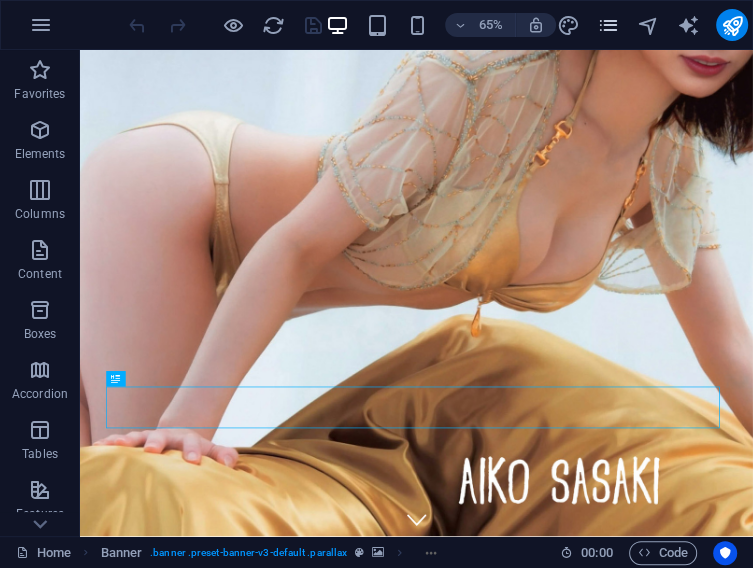 scroll, scrollTop: 0, scrollLeft: 0, axis: both 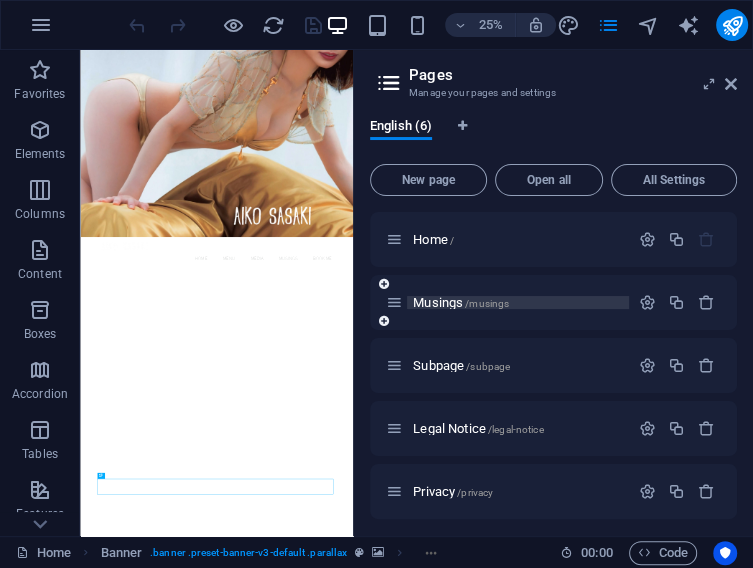 click on "Musings /musings" at bounding box center [461, 302] 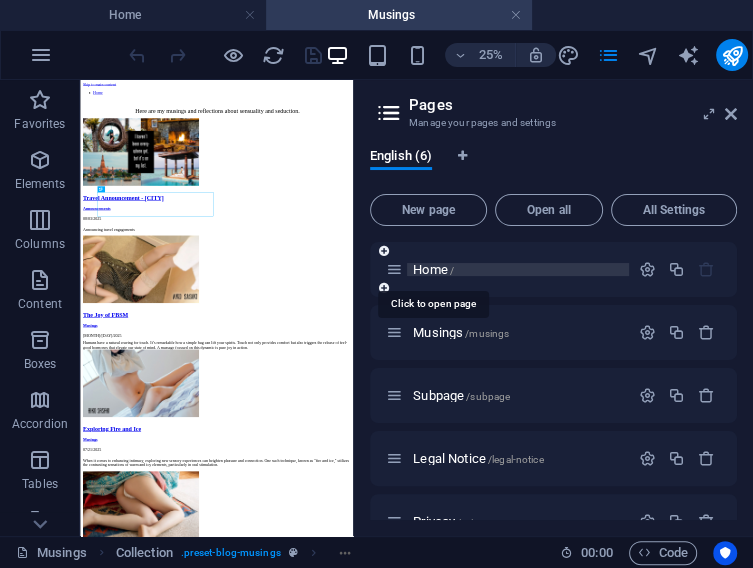 scroll, scrollTop: 0, scrollLeft: 0, axis: both 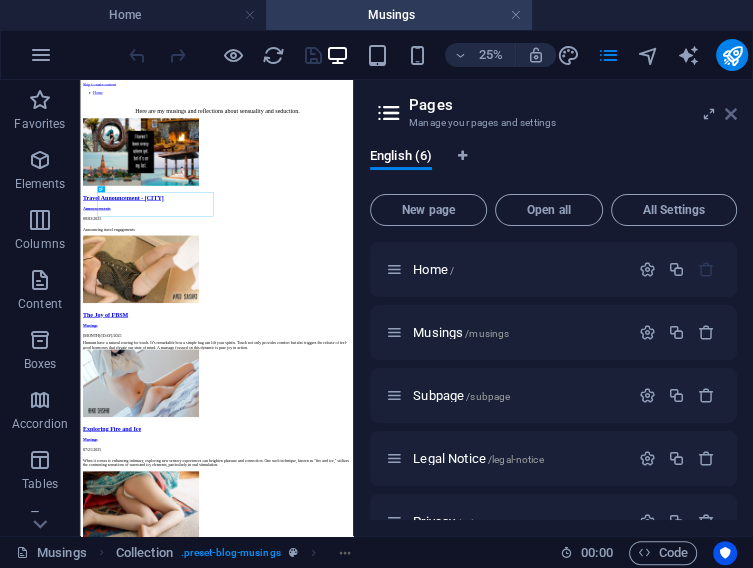 click at bounding box center [731, 114] 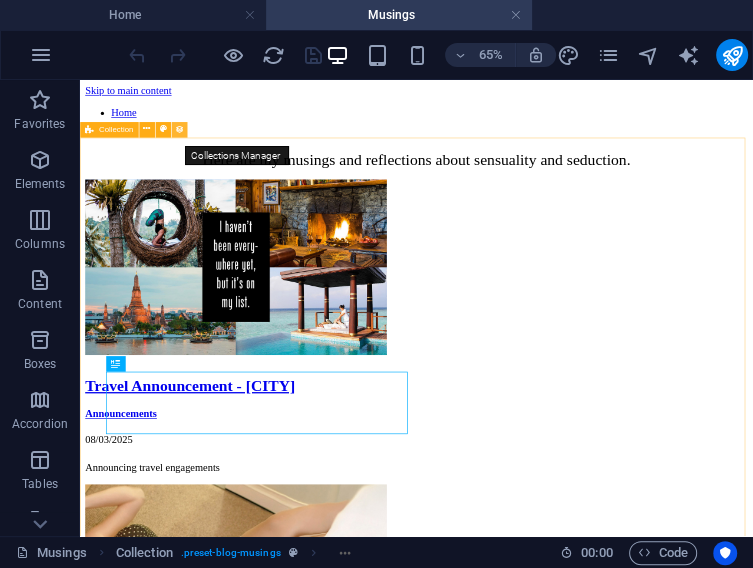 click at bounding box center [179, 130] 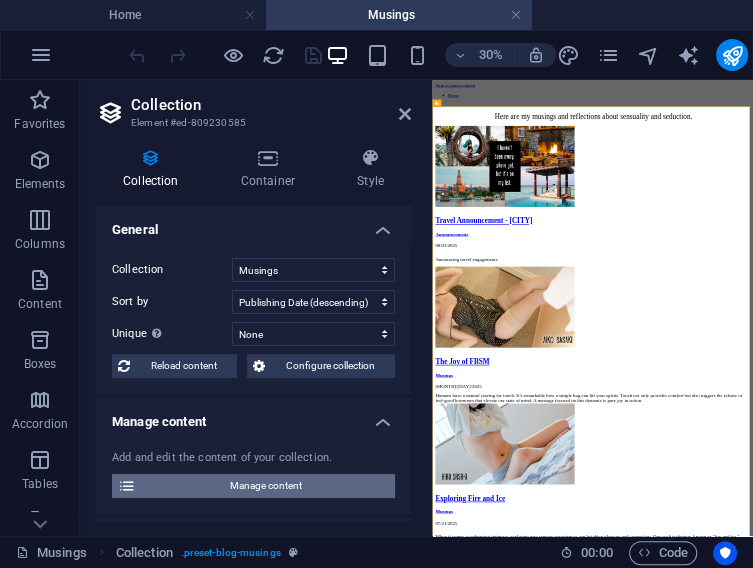 click on "Manage content" at bounding box center [265, 486] 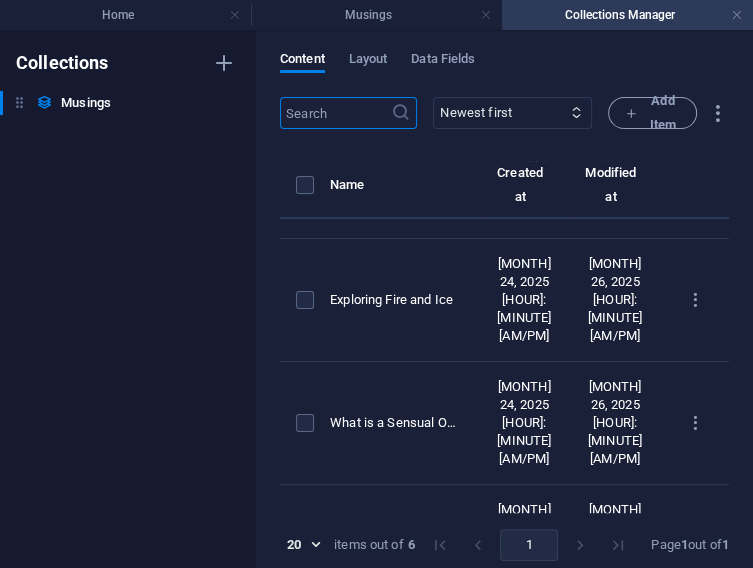 scroll, scrollTop: 226, scrollLeft: 0, axis: vertical 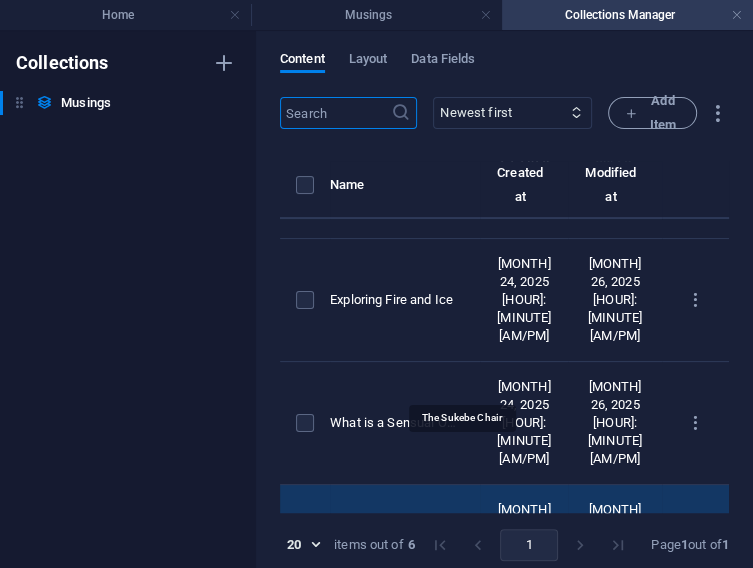 click on "The Sukebe Chair" at bounding box center (397, 546) 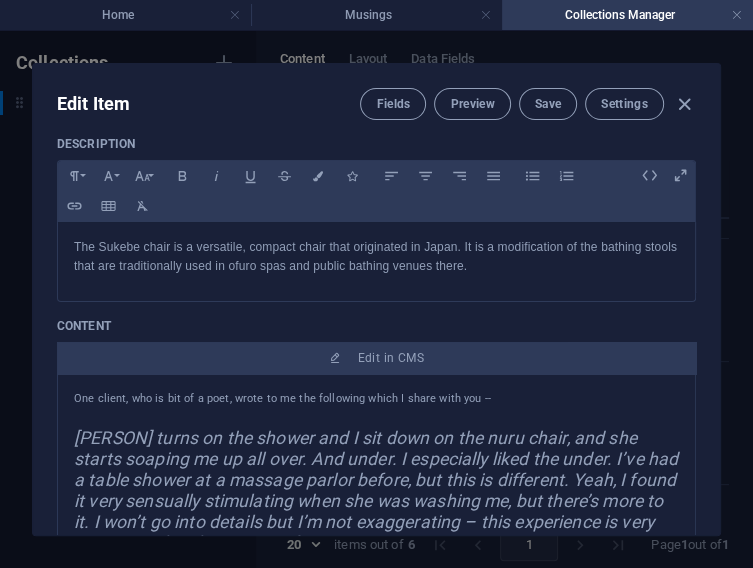 scroll, scrollTop: 196, scrollLeft: 0, axis: vertical 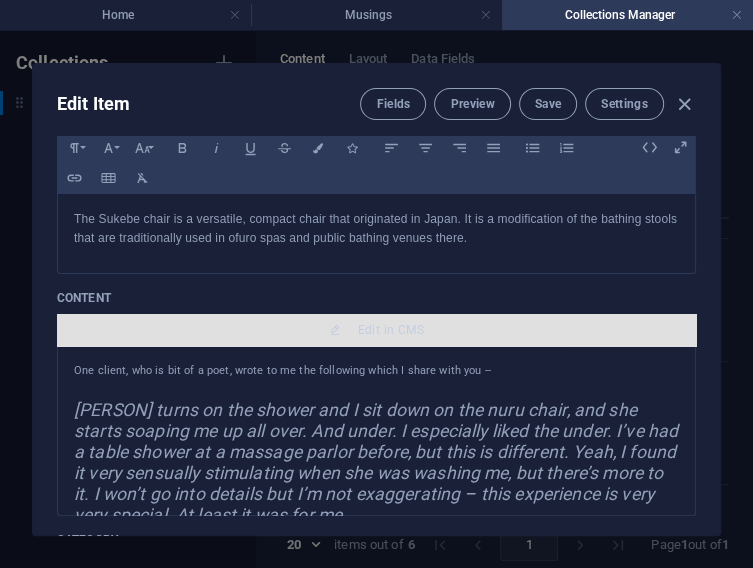 click on "Edit in CMS" at bounding box center [391, 330] 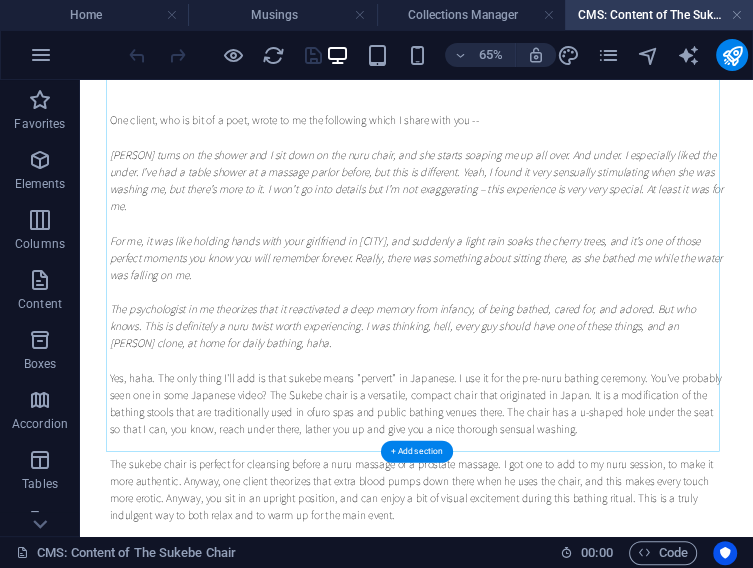 scroll, scrollTop: 168, scrollLeft: 0, axis: vertical 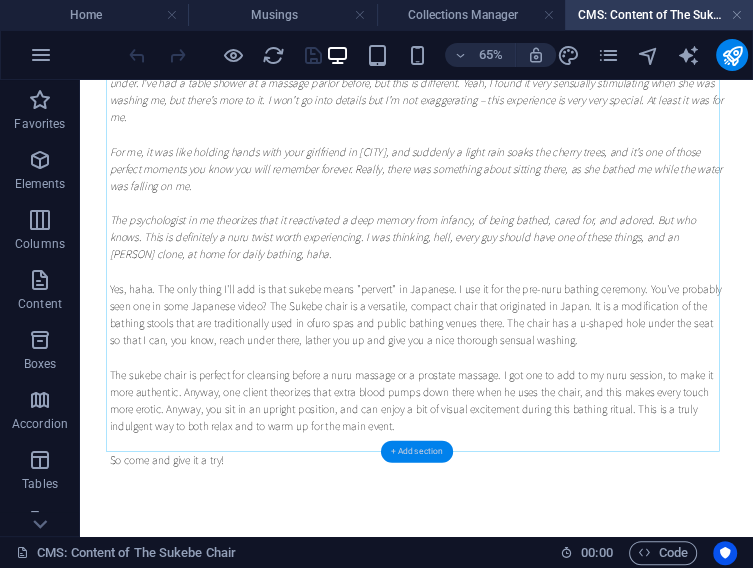 click on "+ Add section" at bounding box center (416, 451) 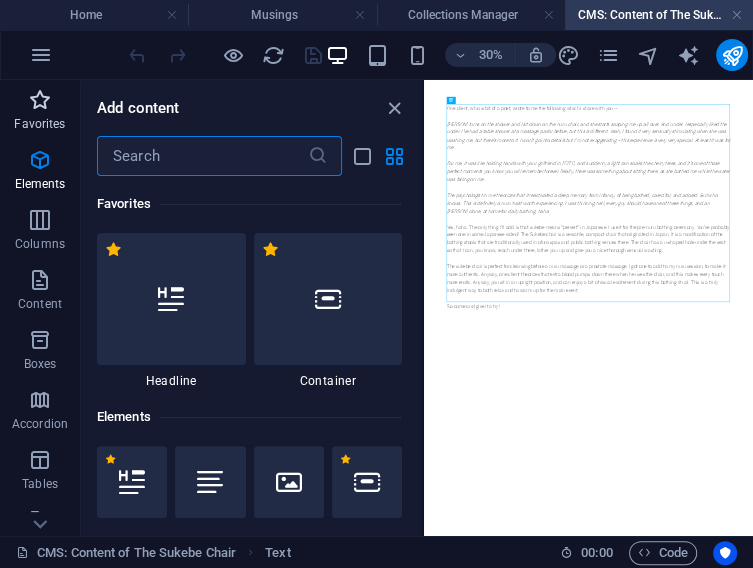 scroll, scrollTop: 3499, scrollLeft: 0, axis: vertical 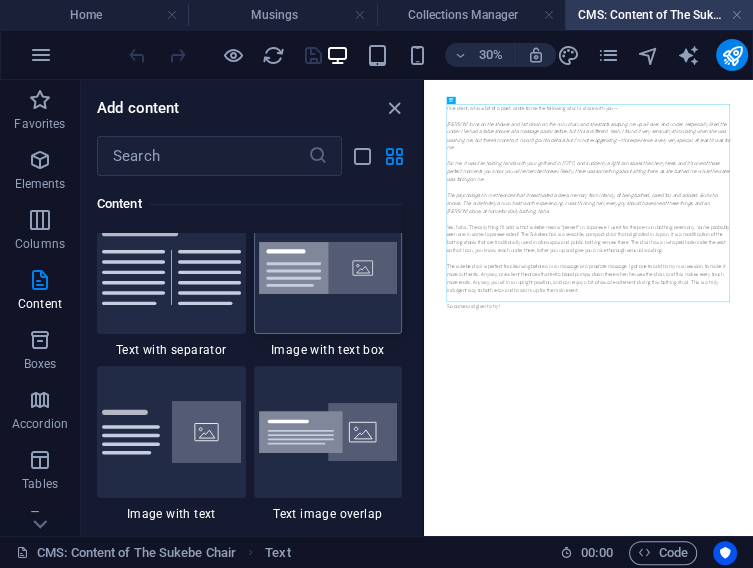 click at bounding box center (328, 268) 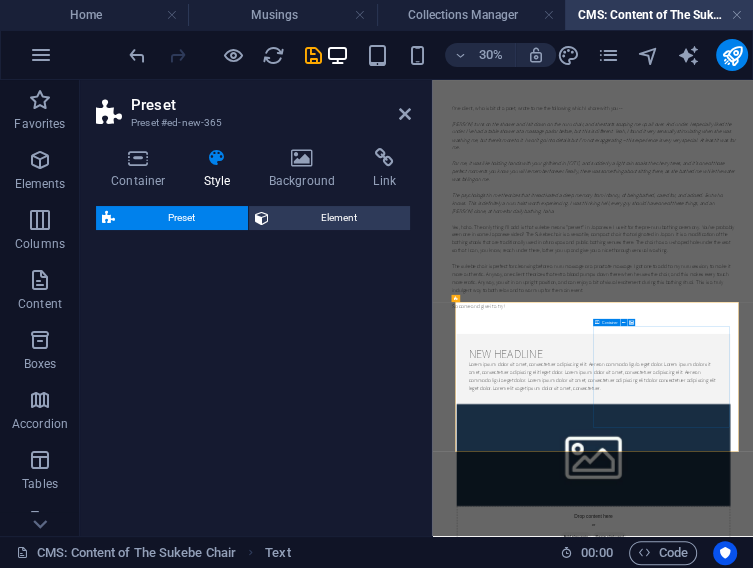 drag, startPoint x: 1040, startPoint y: 449, endPoint x: 1007, endPoint y: 1017, distance: 568.9578 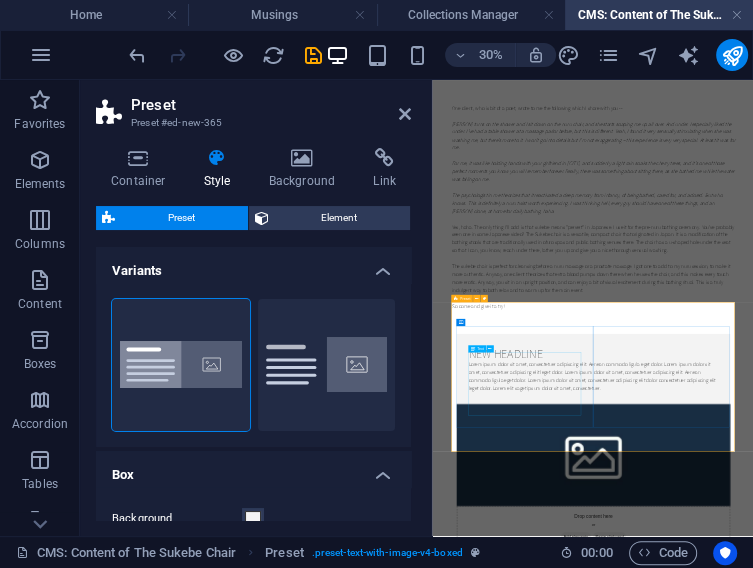 click on "Lorem ipsum dolor sit amet, consectetuer adipiscing elit. Aenean commodo ligula eget dolor. Lorem ipsum dolor sit amet, consectetuer adipiscing elit leget dolor. Lorem ipsum dolor sit amet, consectetuer adipiscing elit. Aenean commodo ligula eget dolor. Lorem ipsum dolor sit amet, consectetuer adipiscing elit dolor consectetuer adipiscing elit leget dolor. Lorem elit saget ipsum dolor sit amet, consectetuer." at bounding box center (967, 1067) 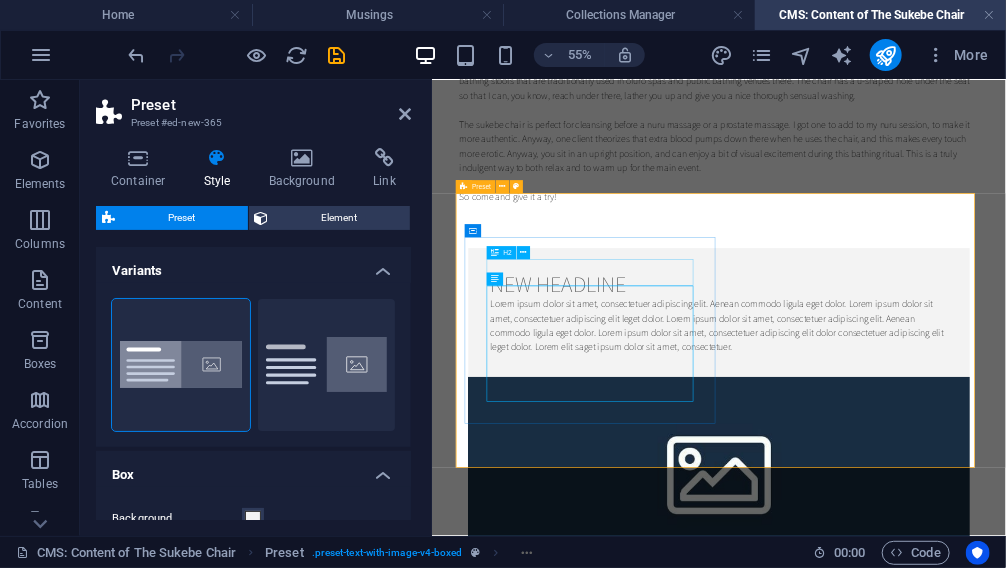 scroll, scrollTop: 422, scrollLeft: 0, axis: vertical 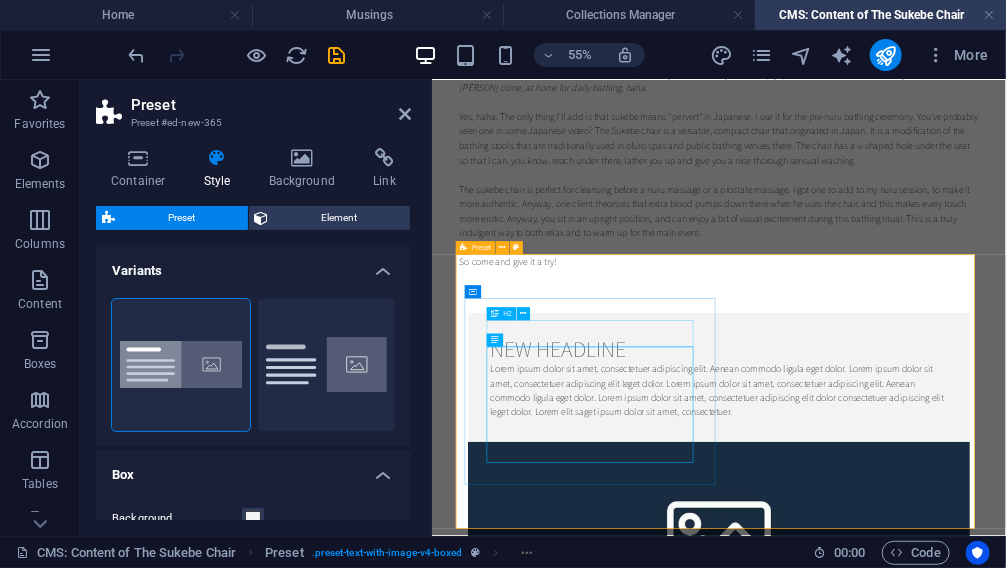 click on "New headline" at bounding box center [953, 567] 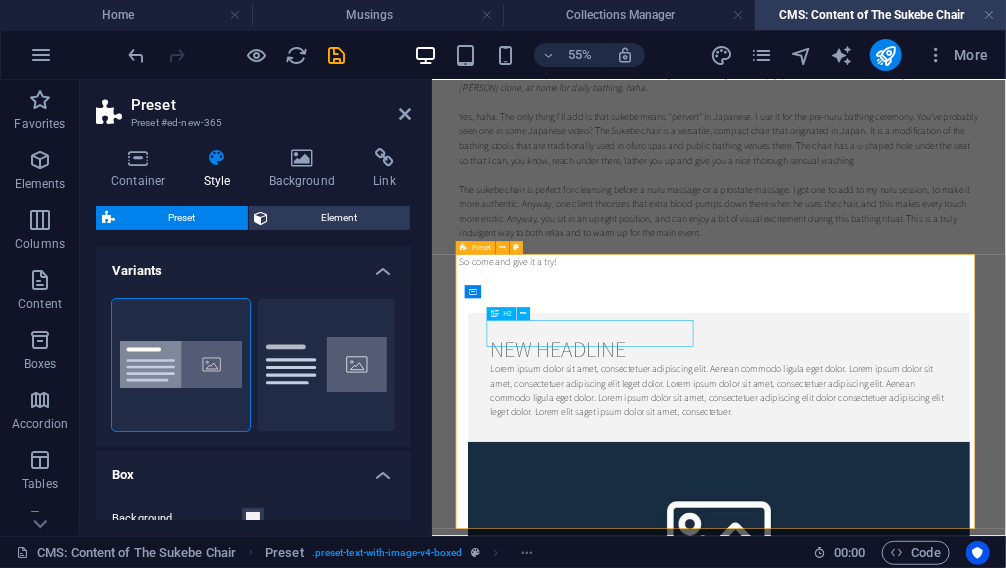 click on "New headline" at bounding box center [953, 567] 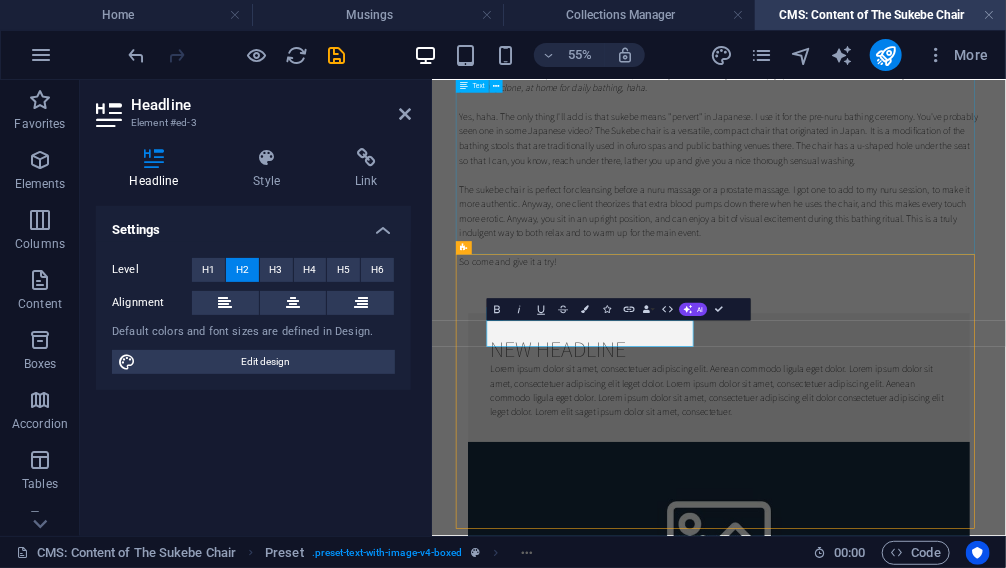 type 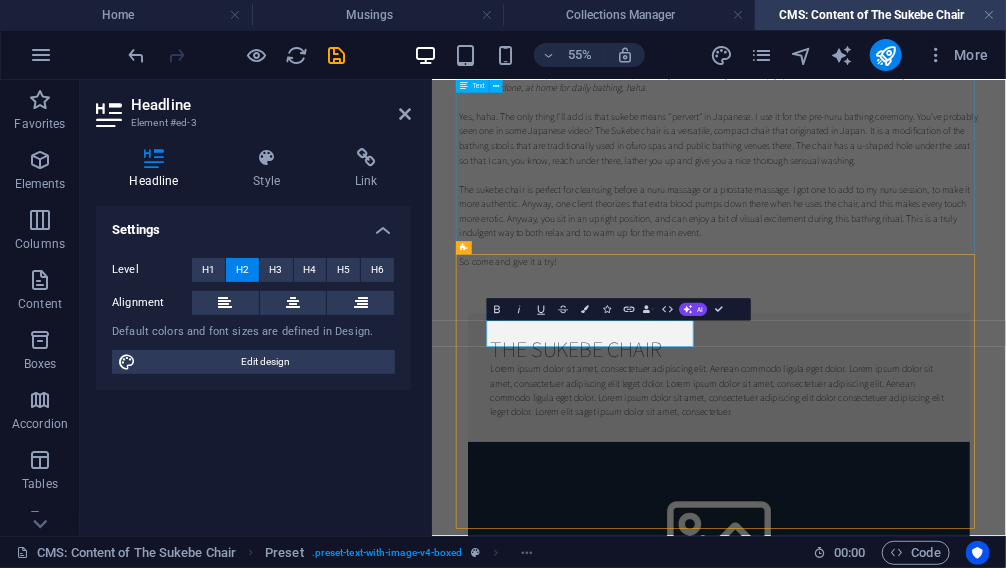 click on "One client, who is bit of a poet, wrote to me the following which I share with you -- [PERSON] turns on the shower and I sit down on the nuru chair, and she starts soaping me up all over. And under. I especially liked the under. I’ve had a table shower at a massage parlor before, but this is different. Yeah, I found it very sensually stimulating when she was washing me, but there’s more to it. I won’t go into details but I’m not exaggerating – this experience is very very special. At least it was for me. For me, it was like holding hands with your girlfriend in [CITY], and suddenly a light rain soaks the cherry trees, and it’s one of those perfect moments you know you will remember forever. Really, there was something about sitting there, as she bathed me while the water was falling on me. Yes, haha. The only thing I'll add is that sukebe means "pervert" in Japanese. I use it for the pre-nuru bathing ceremony. You've probably seen one in some Japanese video? So come and give it a try!" at bounding box center (953, 80) 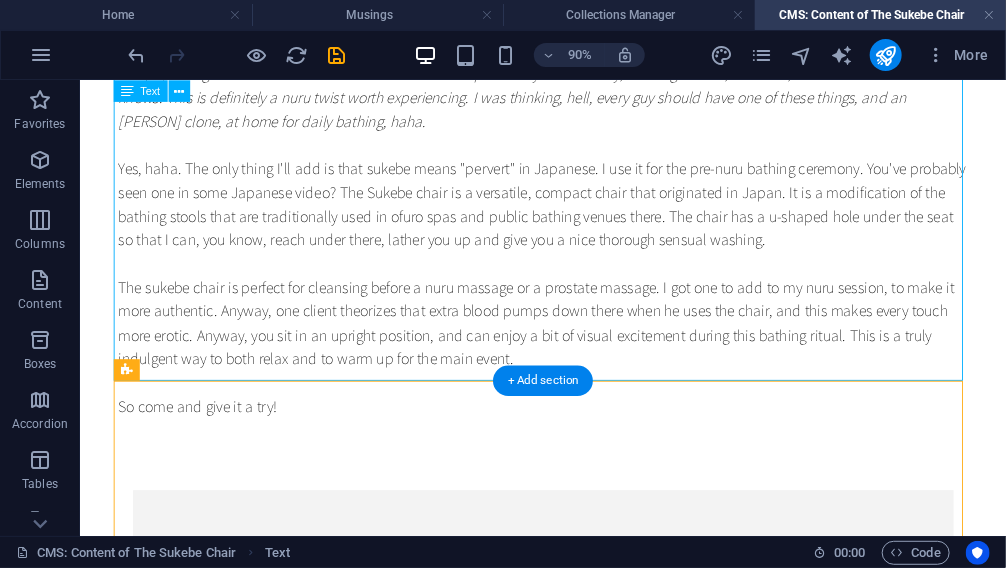scroll, scrollTop: 373, scrollLeft: 0, axis: vertical 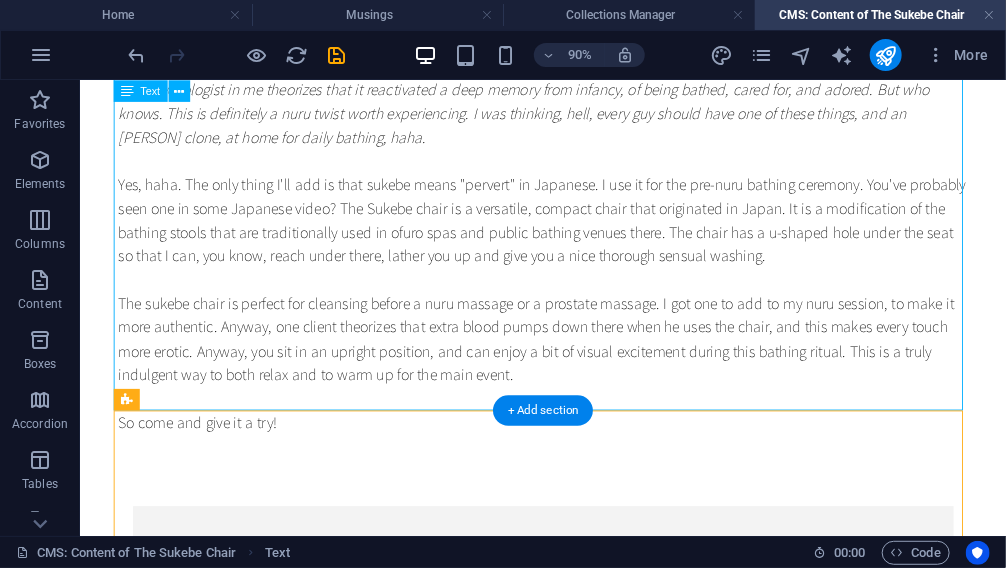 click on "One client, who is bit of a poet, wrote to me the following which I share with you -- [PERSON] turns on the shower and I sit down on the nuru chair, and she starts soaping me up all over. And under. I especially liked the under. I’ve had a table shower at a massage parlor before, but this is different. Yeah, I found it very sensually stimulating when she was washing me, but there’s more to it. I won’t go into details but I’m not exaggerating – this experience is very very special. At least it was for me. For me, it was like holding hands with your girlfriend in [CITY], and suddenly a light rain soaks the cherry trees, and it’s one of those perfect moments you know you will remember forever. Really, there was something about sitting there, as she bathed me while the water was falling on me. Yes, haha. The only thing I'll add is that sukebe means "pervert" in Japanese. I use it for the pre-nuru bathing ceremony. You've probably seen one in some Japanese video? So come and give it a try!" at bounding box center [594, 129] 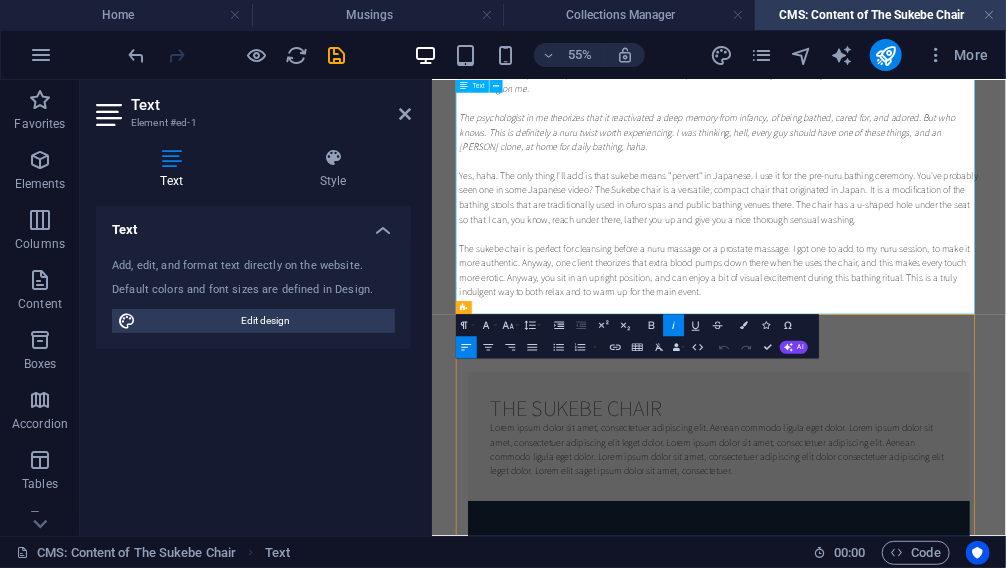 scroll, scrollTop: 313, scrollLeft: 0, axis: vertical 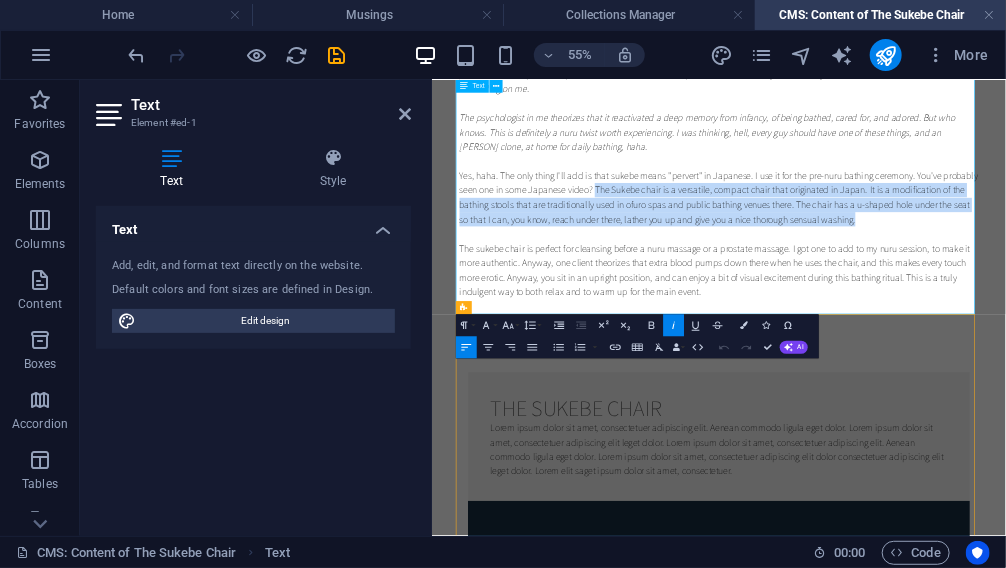 drag, startPoint x: 723, startPoint y: 253, endPoint x: 1237, endPoint y: 317, distance: 517.9691 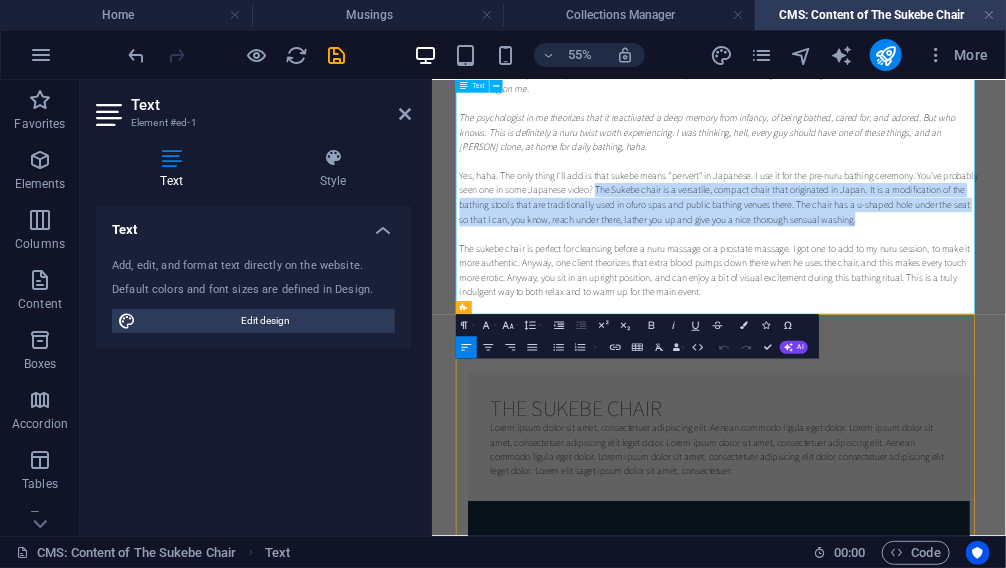type 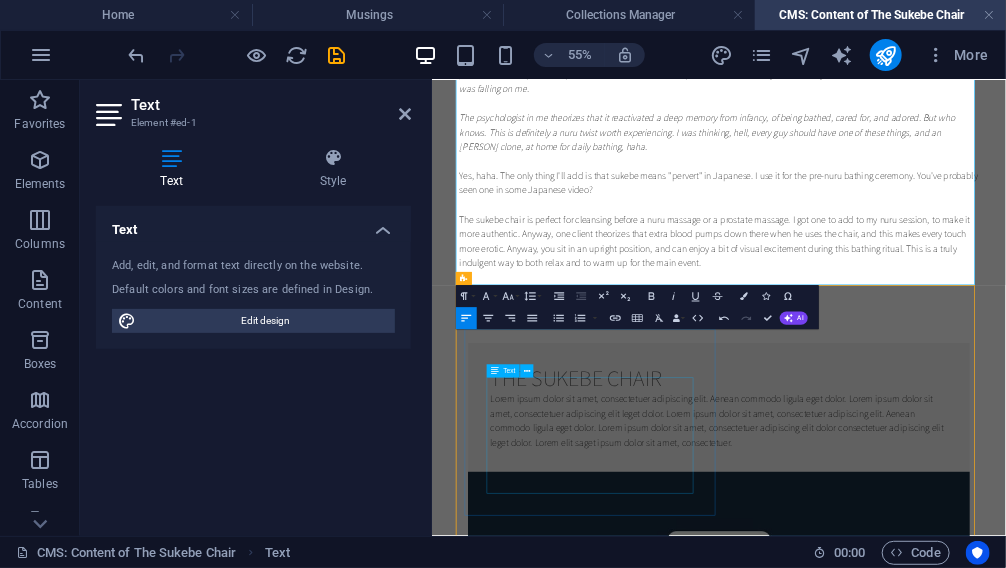 click on "Lorem ipsum dolor sit amet, consectetuer adipiscing elit. Aenean commodo ligula eget dolor. Lorem ipsum dolor sit amet, consectetuer adipiscing elit leget dolor. Lorem ipsum dolor sit amet, consectetuer adipiscing elit. Aenean commodo ligula eget dolor. Lorem ipsum dolor sit amet, consectetuer adipiscing elit dolor consectetuer adipiscing elit leget dolor. Lorem elit saget ipsum dolor sit amet, consectetuer." at bounding box center [953, 700] 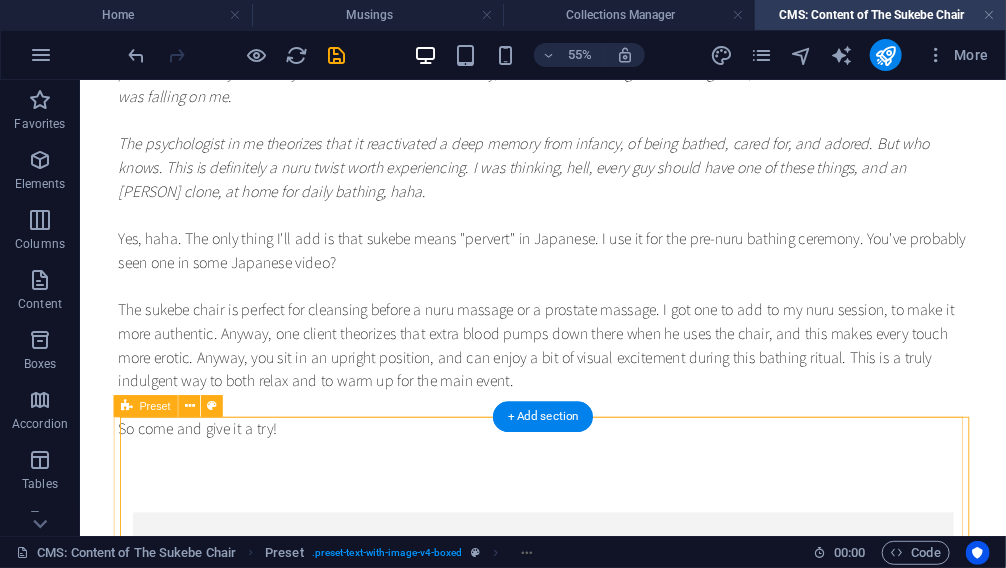 click on "The Sukebe chair is a versatile, compact chair that originated in Japan. It is a modification of the bathing stools that are traditionally used in ofuro spas and public bathing venues there. The chair has a u-shaped hole under the seat so that I can, you know, reach under there, lather you up and give you a nice thorough sensual washing. Drop content here or Add elements Paste clipboard" at bounding box center (594, 917) 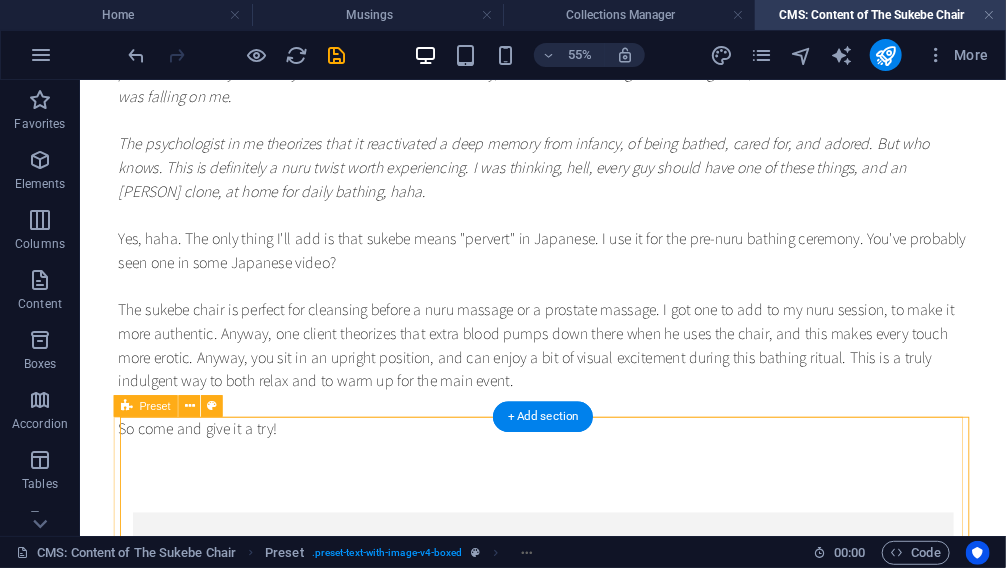 select on "px" 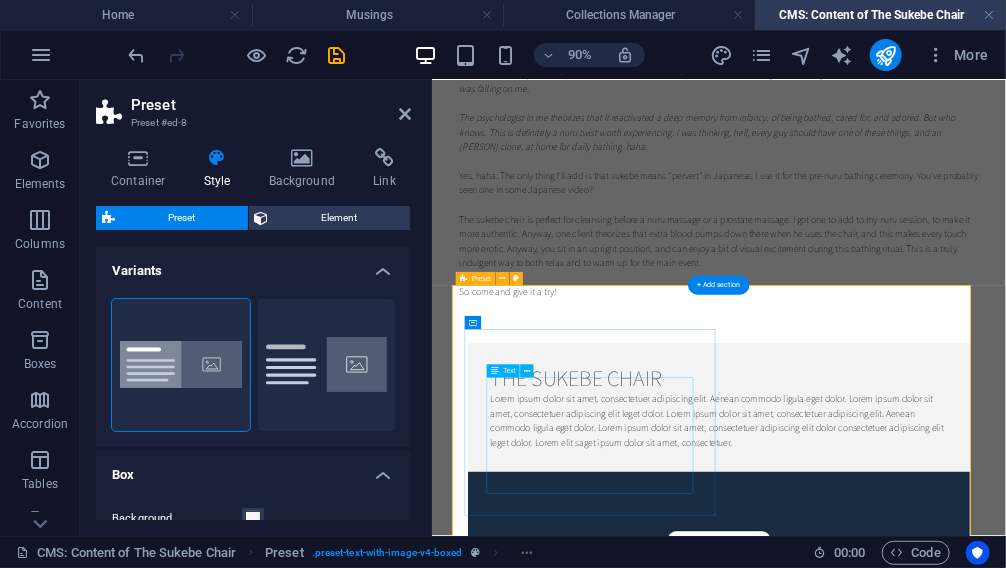 click on "Lorem ipsum dolor sit amet, consectetuer adipiscing elit. Aenean commodo ligula eget dolor. Lorem ipsum dolor sit amet, consectetuer adipiscing elit leget dolor. Lorem ipsum dolor sit amet, consectetuer adipiscing elit. Aenean commodo ligula eget dolor. Lorem ipsum dolor sit amet, consectetuer adipiscing elit dolor consectetuer adipiscing elit leget dolor. Lorem elit saget ipsum dolor sit amet, consectetuer." at bounding box center (953, 700) 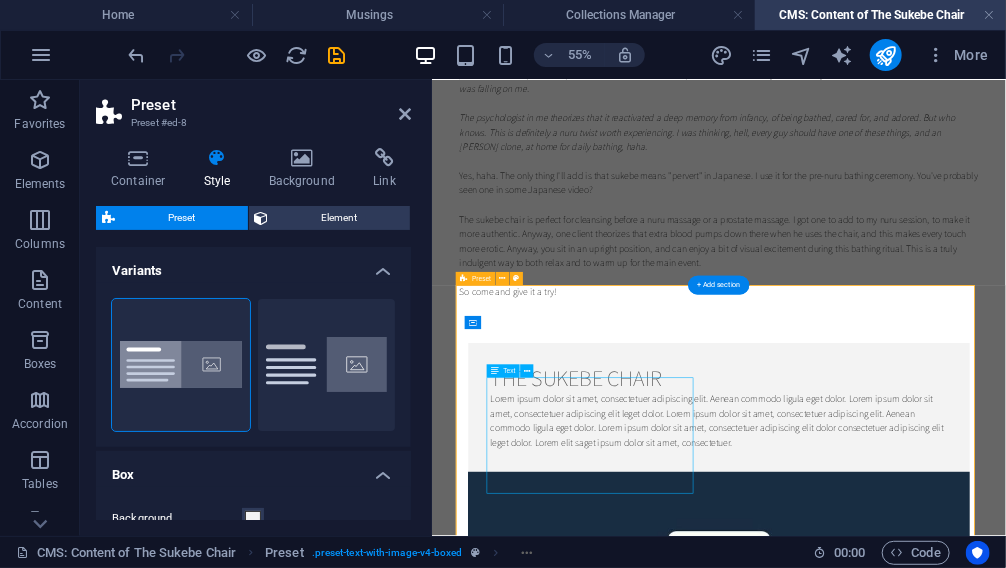click on "Lorem ipsum dolor sit amet, consectetuer adipiscing elit. Aenean commodo ligula eget dolor. Lorem ipsum dolor sit amet, consectetuer adipiscing elit leget dolor. Lorem ipsum dolor sit amet, consectetuer adipiscing elit. Aenean commodo ligula eget dolor. Lorem ipsum dolor sit amet, consectetuer adipiscing elit dolor consectetuer adipiscing elit leget dolor. Lorem elit saget ipsum dolor sit amet, consectetuer." at bounding box center (953, 700) 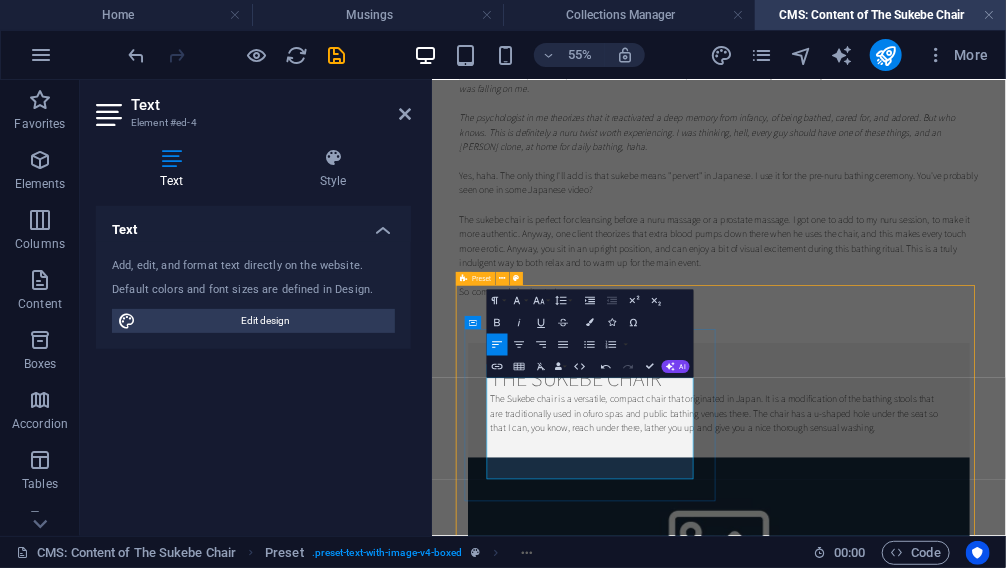 type 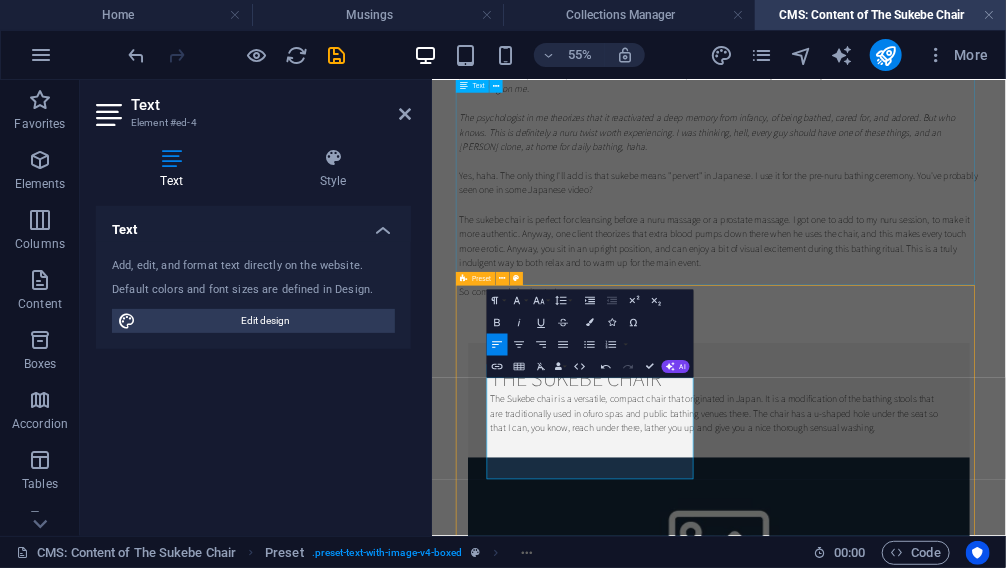 click on "One client, who is bit of a poet, wrote to me the following which I share with you -- [PERSON] turns on the shower and I sit down on the nuru chair, and she starts soaping me up all over. And under. I especially liked the under. I’ve had a table shower at a massage parlor before, but this is different. Yeah, I found it very sensually stimulating when she was washing me, but there’s more to it. I won’t go into details but I’m not exaggerating – this experience is very very special. At least it was for me. For me, it was like holding hands with your girlfriend in [CITY], and suddenly a light rain soaks the cherry trees, and it’s one of those perfect moments you know you will remember forever. Really, there was something about sitting there, as she bathed me while the water was falling on me. Yes, haha. The only thing I'll add is that sukebe means "pervert" in Japanese. I use it for the pre-nuru bathing ceremony. You've probably seen one in some Japanese video? So come and give it a try!" at bounding box center (953, 162) 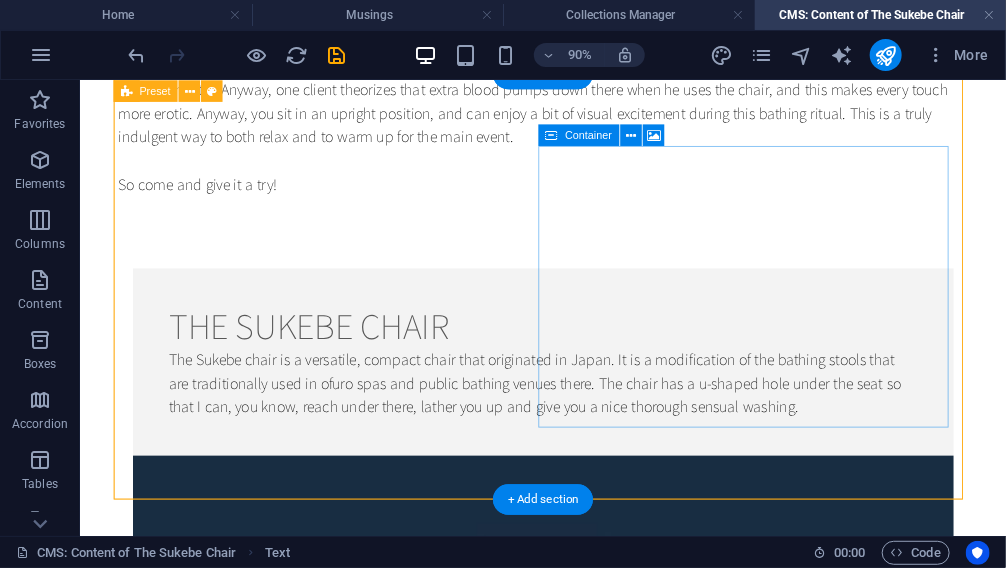 scroll, scrollTop: 694, scrollLeft: 0, axis: vertical 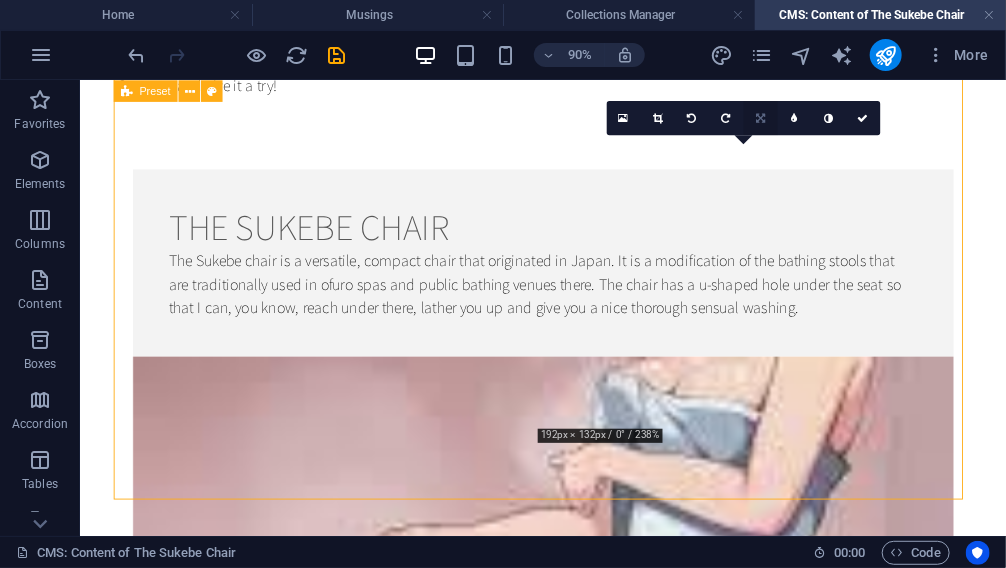 click at bounding box center [759, 118] 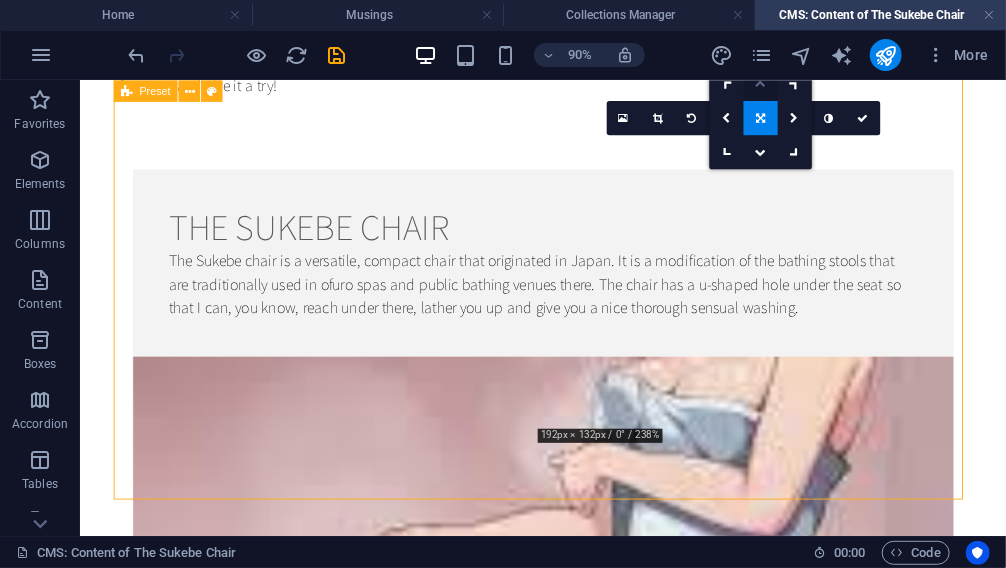 click at bounding box center [760, 83] 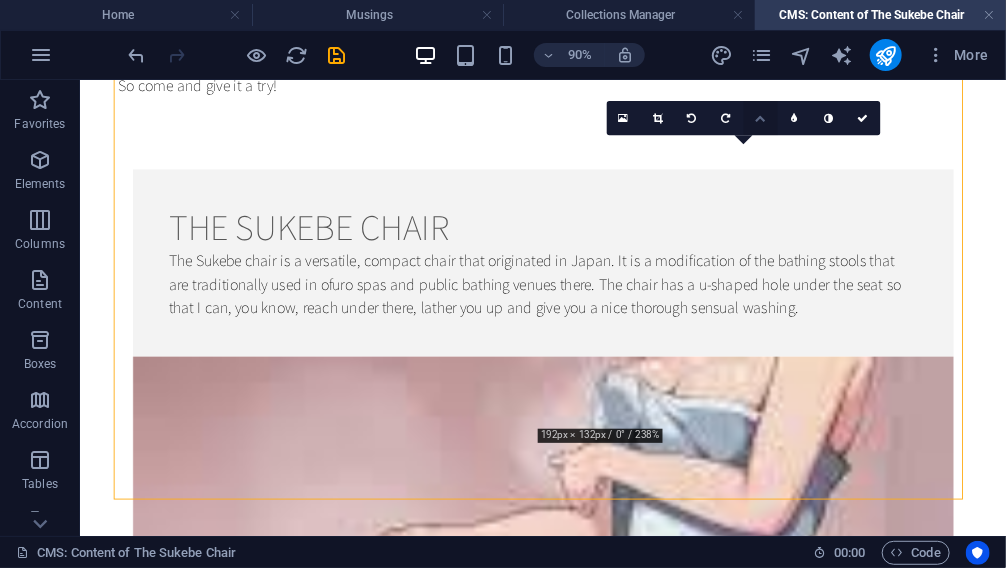 click at bounding box center (760, 118) 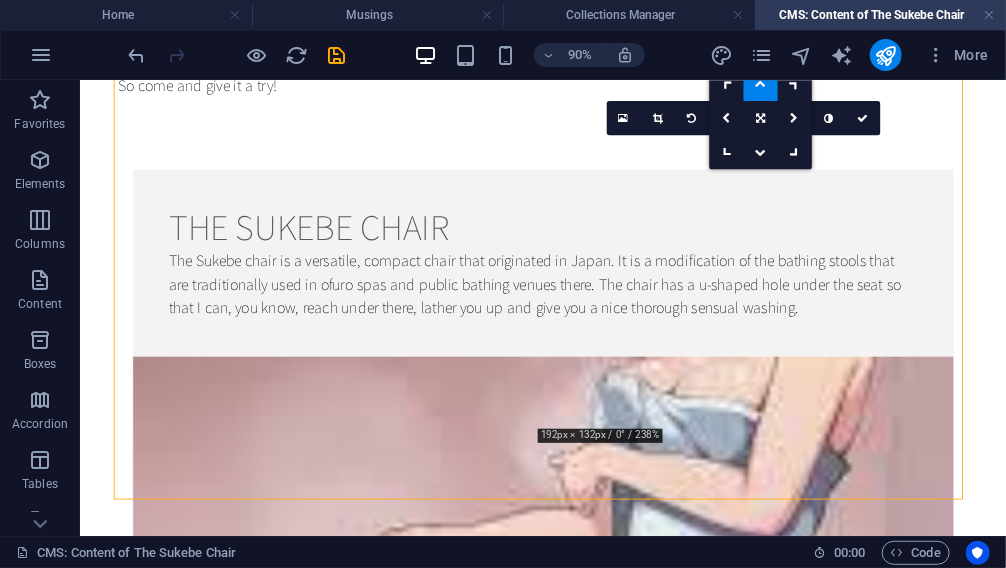 click at bounding box center (760, 83) 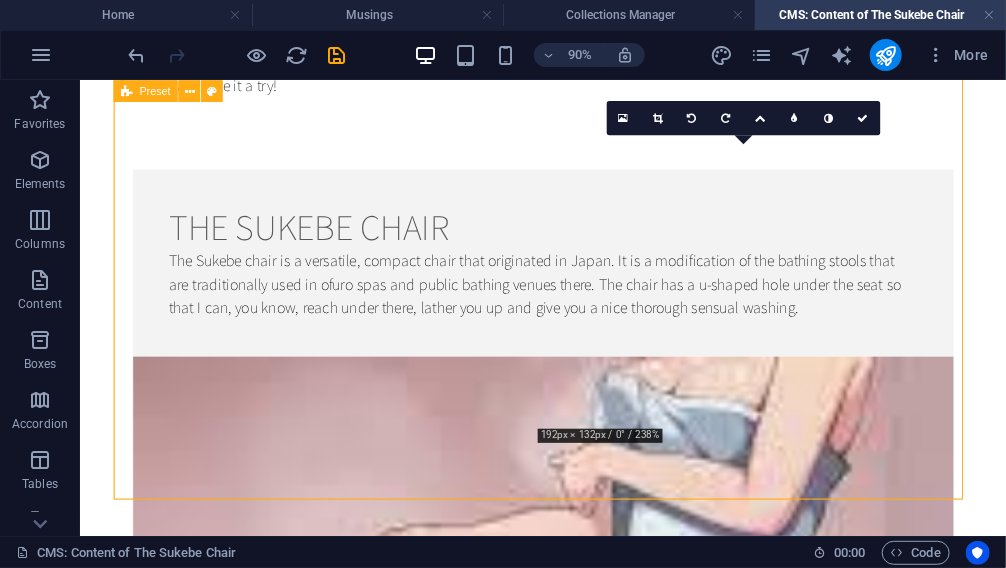 click on "The Sukebe chair is a versatile, compact chair that originated in Japan. It is a modification of the bathing stools that are traditionally used in ofuro spas and public bathing venues there. The chair has a u-shaped hole under the seat so that I can, you know, reach under there, lather you up and give you a nice thorough sensual washing. Drop content here or Add elements Paste clipboard" at bounding box center [594, 509] 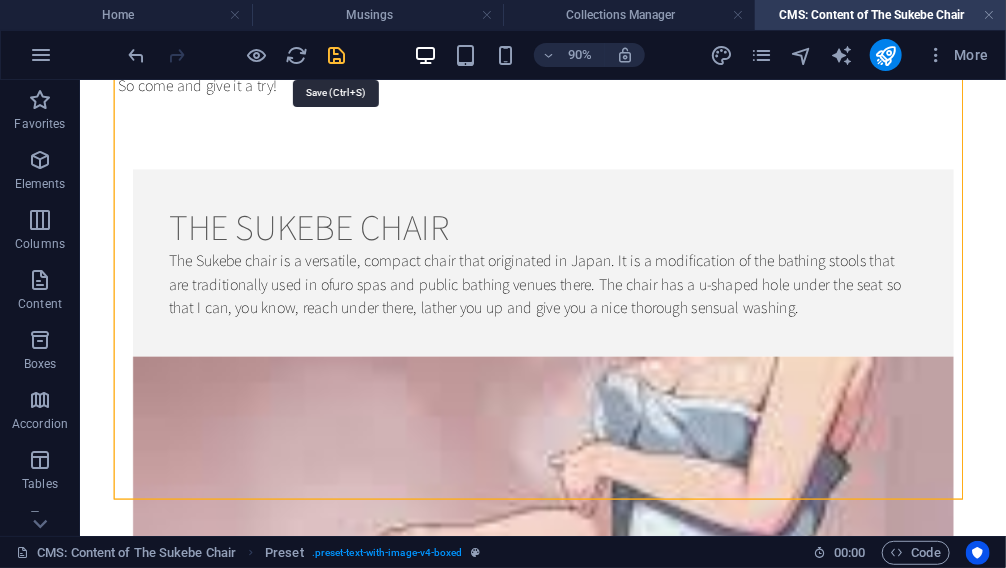 click at bounding box center [337, 55] 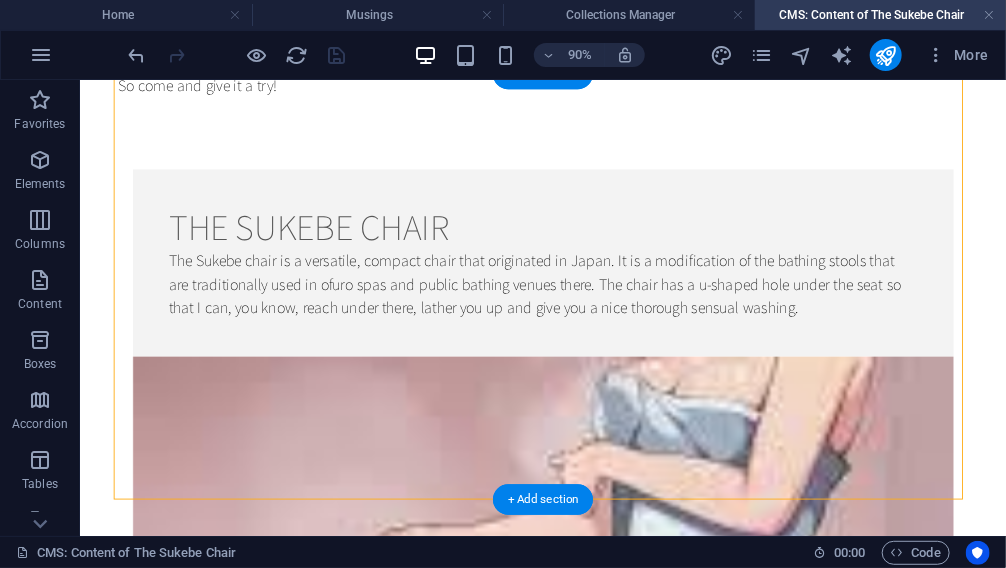 click at bounding box center (594, 542) 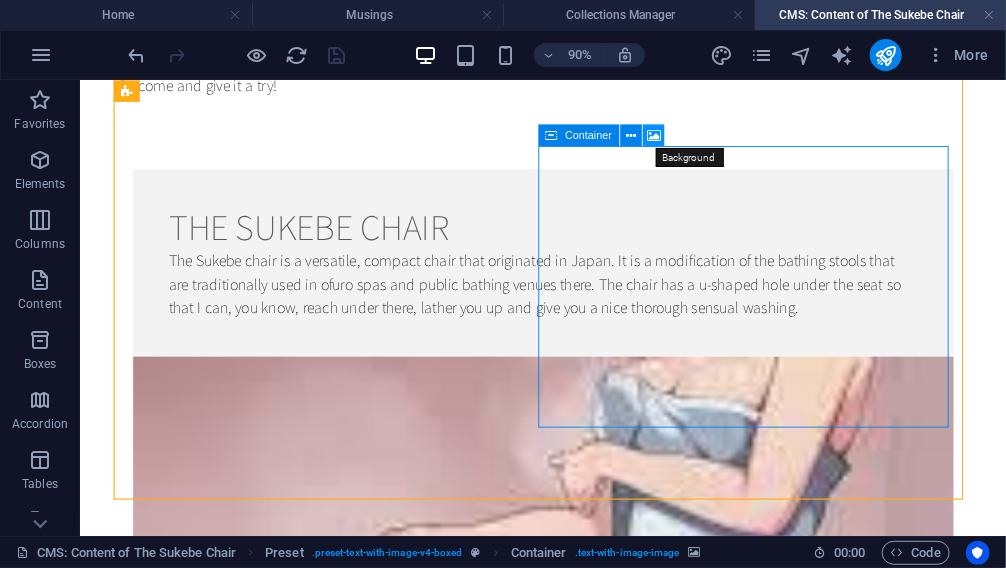 click at bounding box center (654, 135) 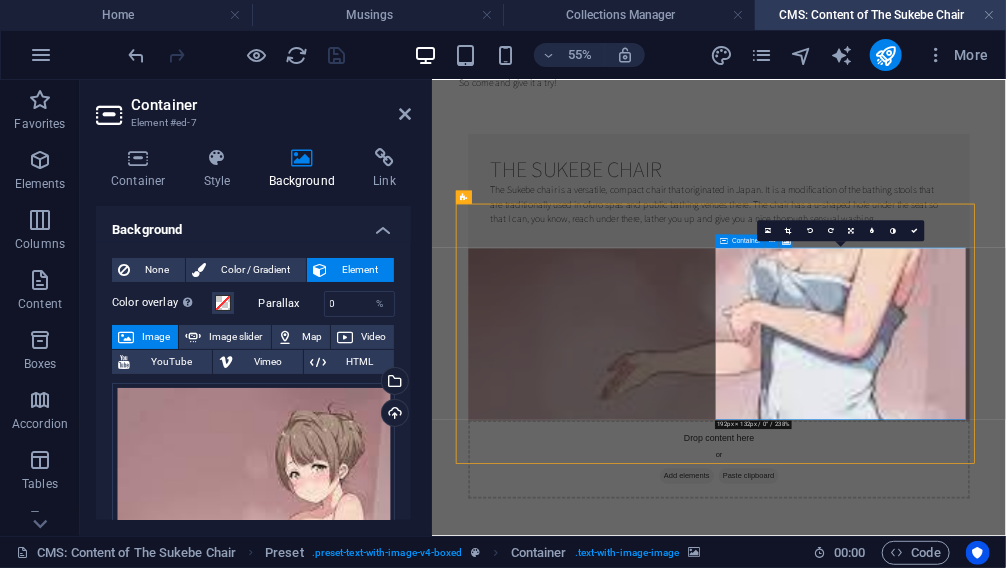 scroll, scrollTop: 460, scrollLeft: 0, axis: vertical 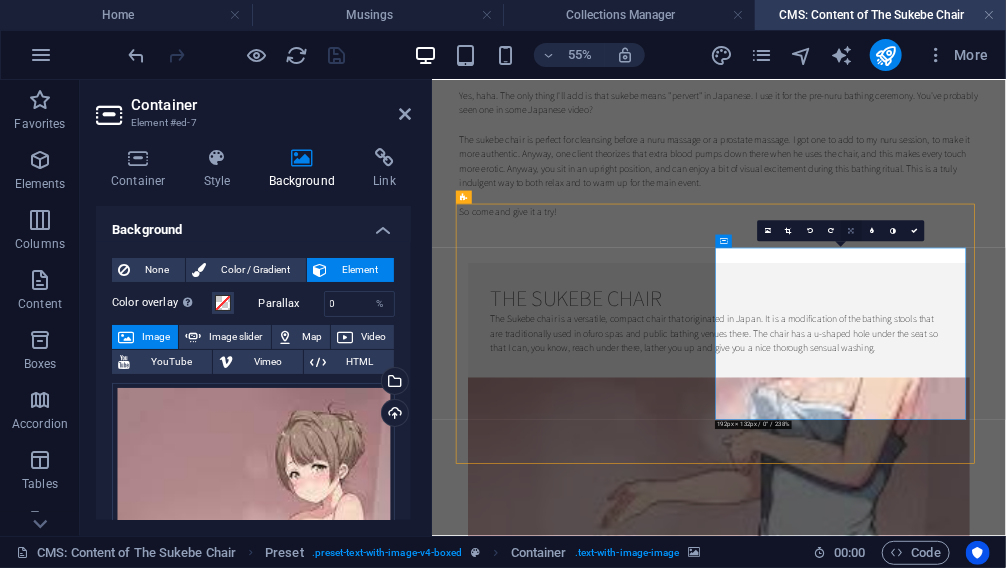 click at bounding box center [852, 231] 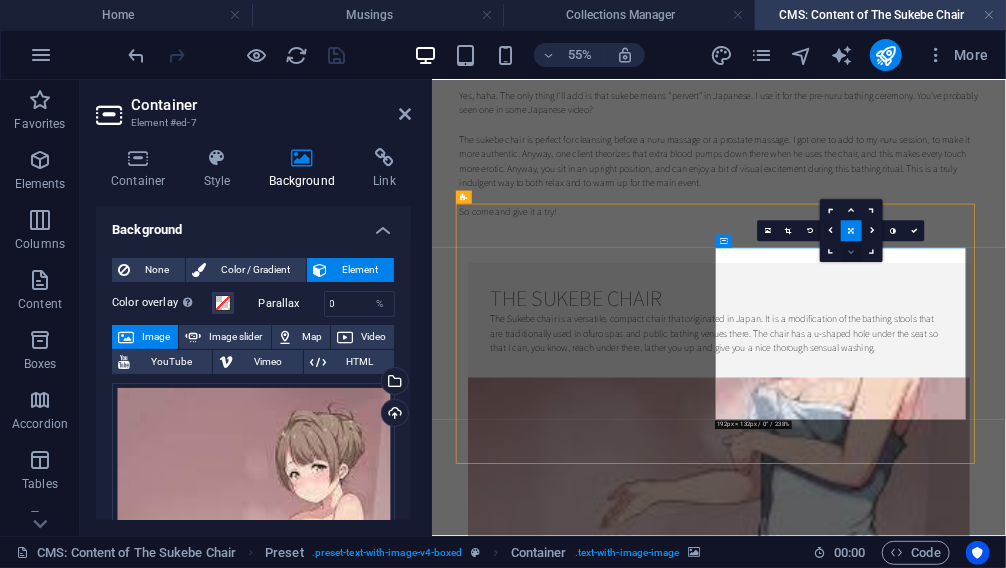 drag, startPoint x: 852, startPoint y: 252, endPoint x: 760, endPoint y: 316, distance: 112.0714 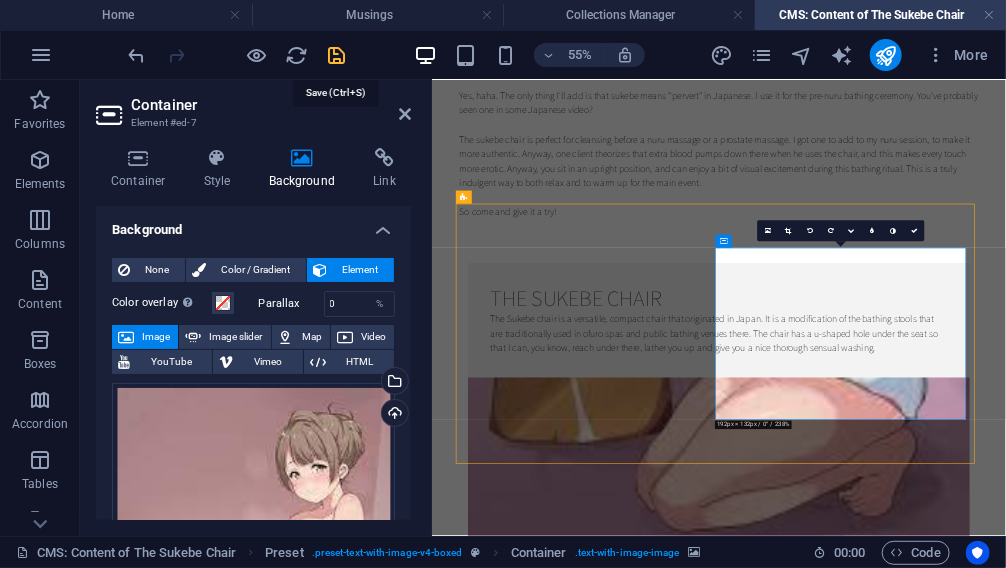 click at bounding box center [337, 55] 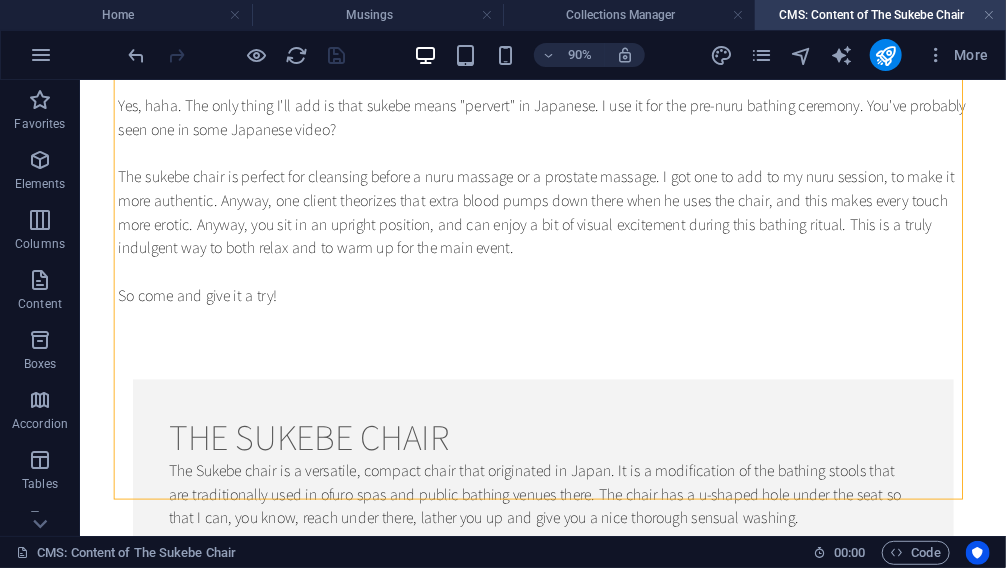 scroll, scrollTop: 694, scrollLeft: 0, axis: vertical 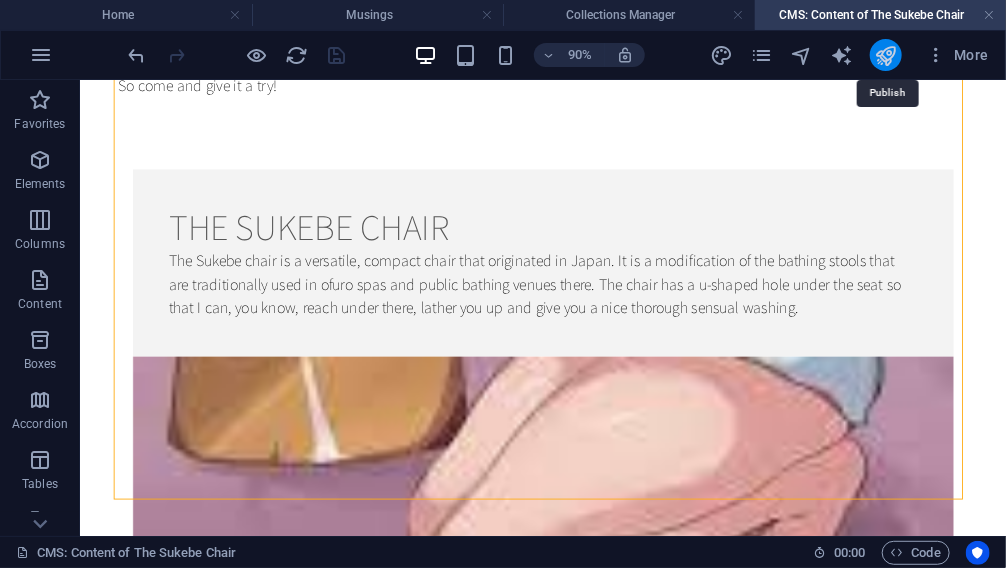 click at bounding box center (885, 55) 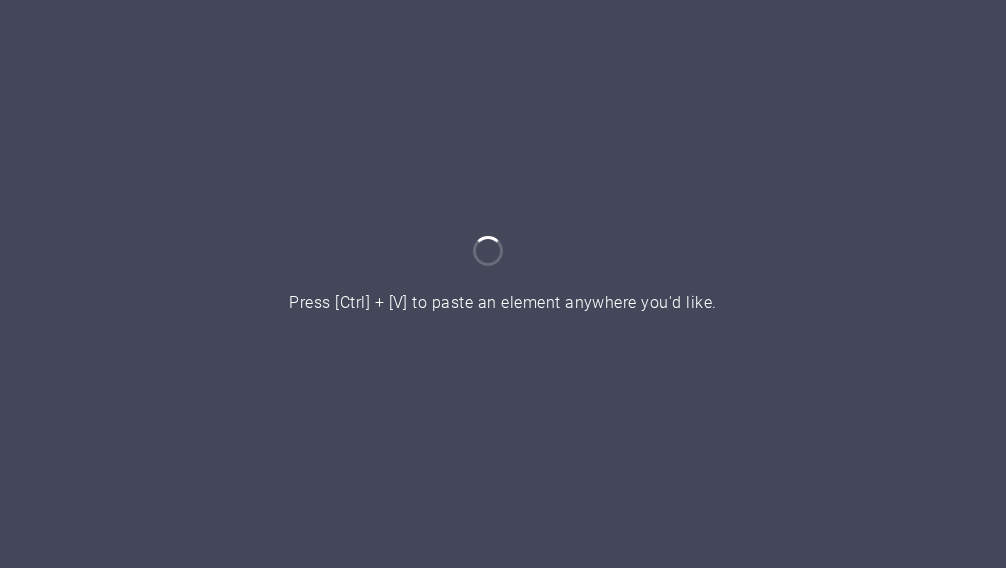 scroll, scrollTop: 0, scrollLeft: 0, axis: both 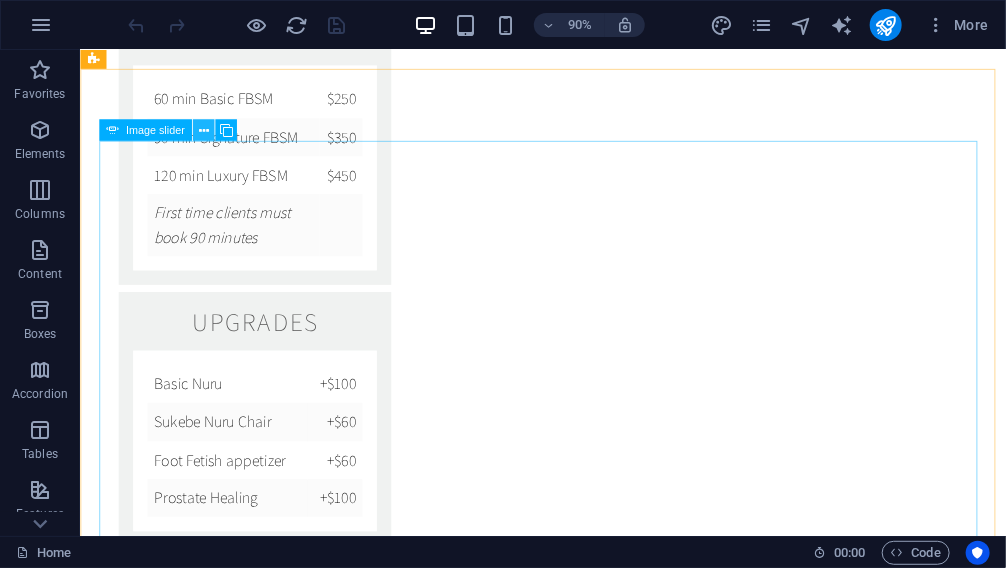 click at bounding box center [203, 130] 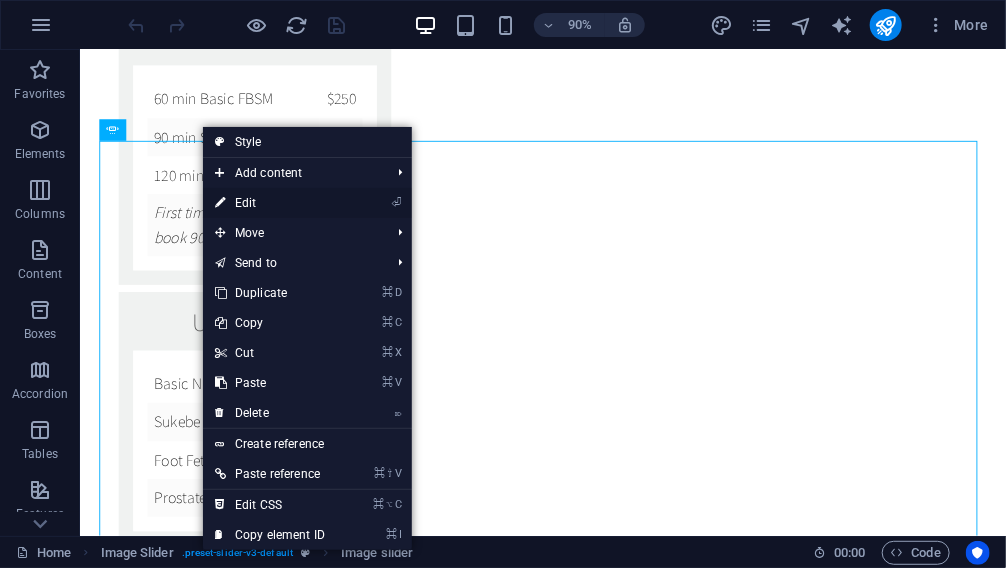 click on "⏎  Edit" at bounding box center (270, 203) 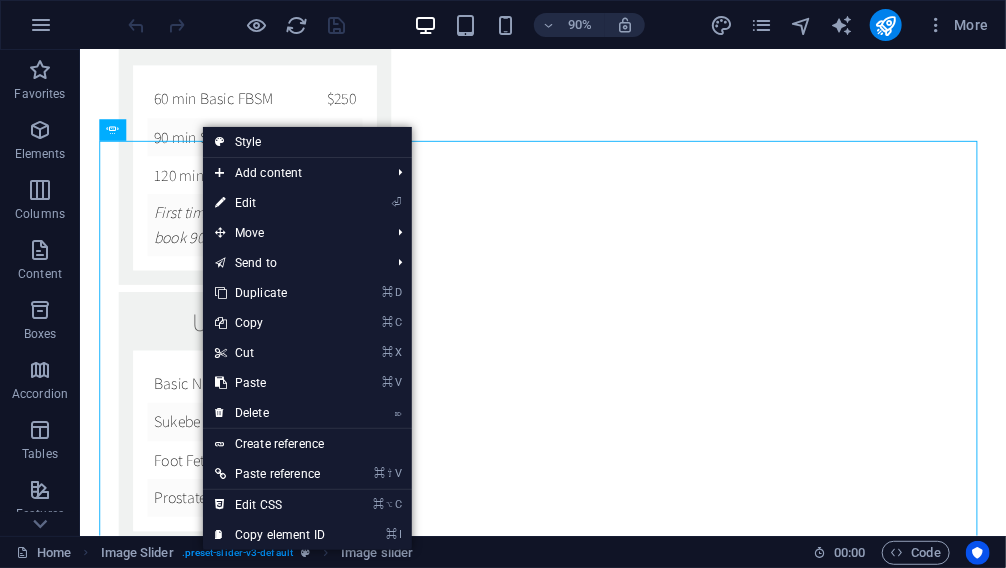 select on "ms" 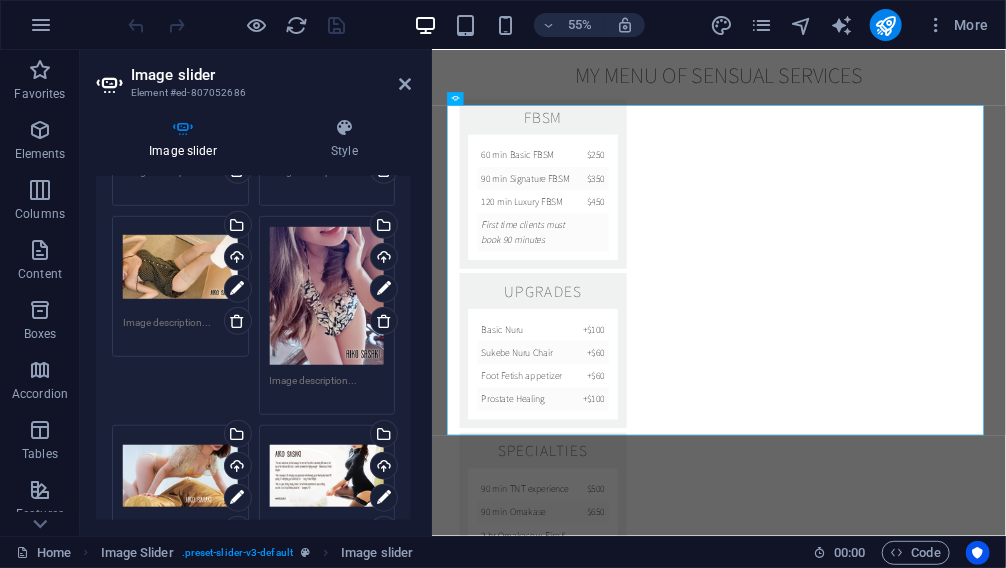 scroll, scrollTop: 459, scrollLeft: 0, axis: vertical 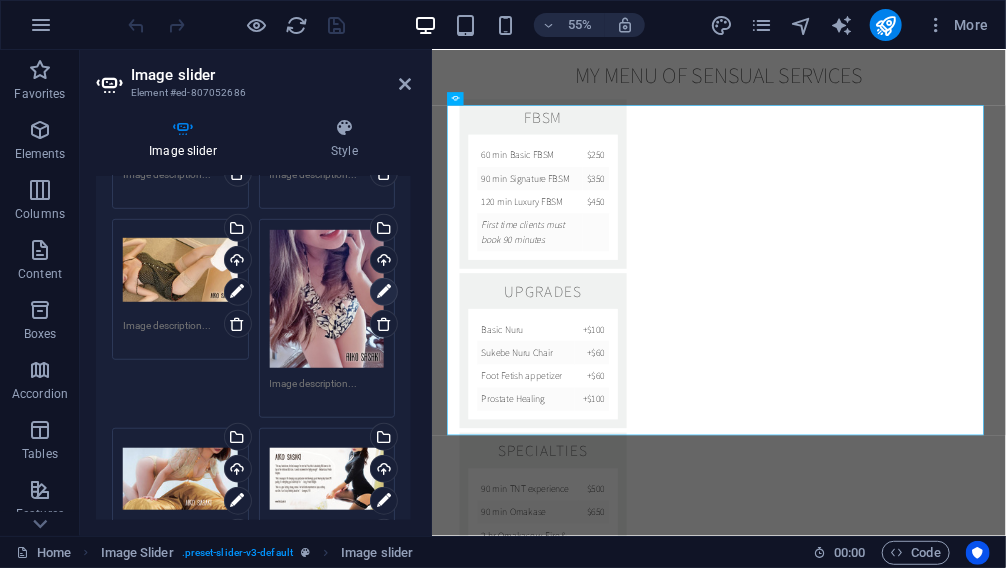 click at bounding box center (384, 292) 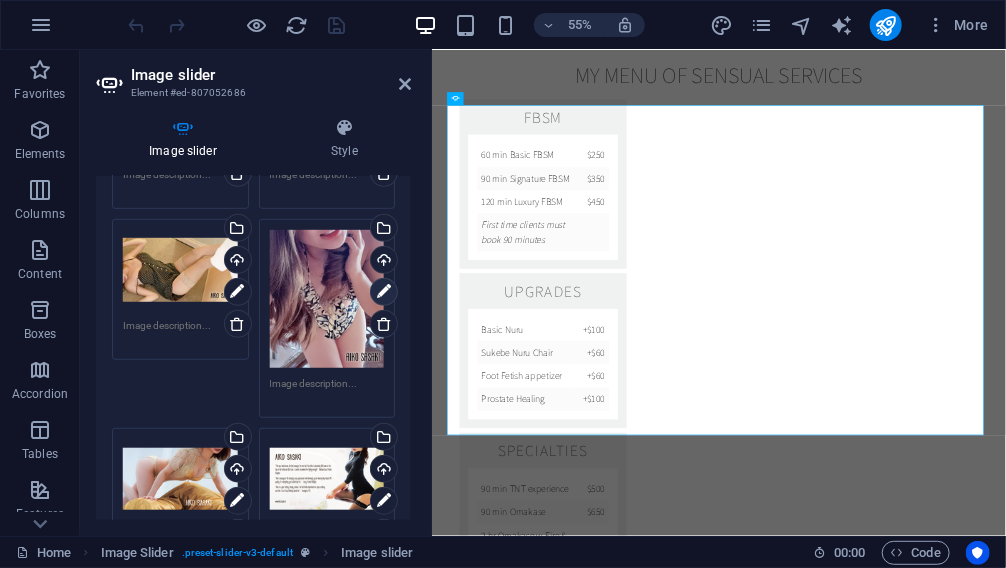 click at bounding box center [384, 292] 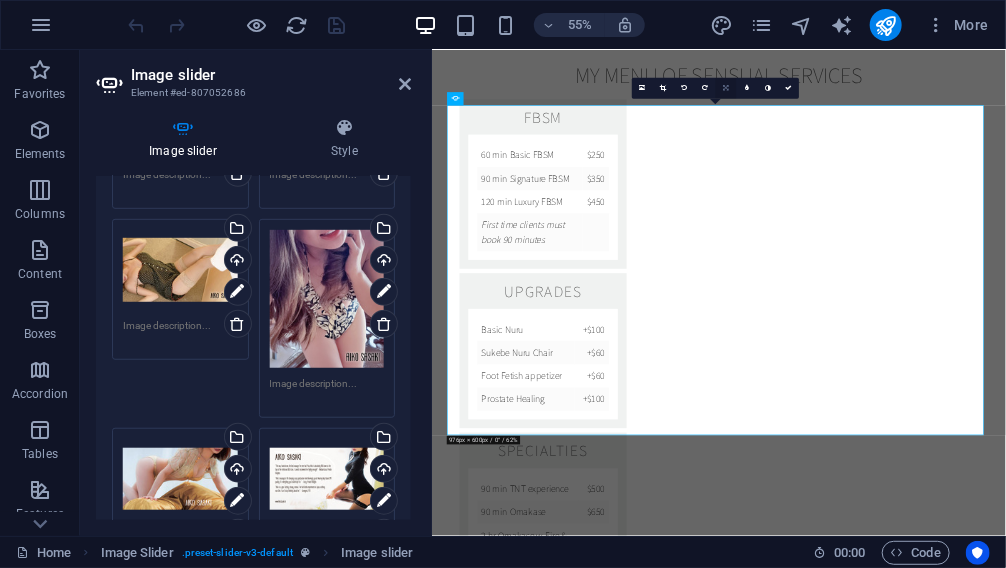 click at bounding box center (727, 88) 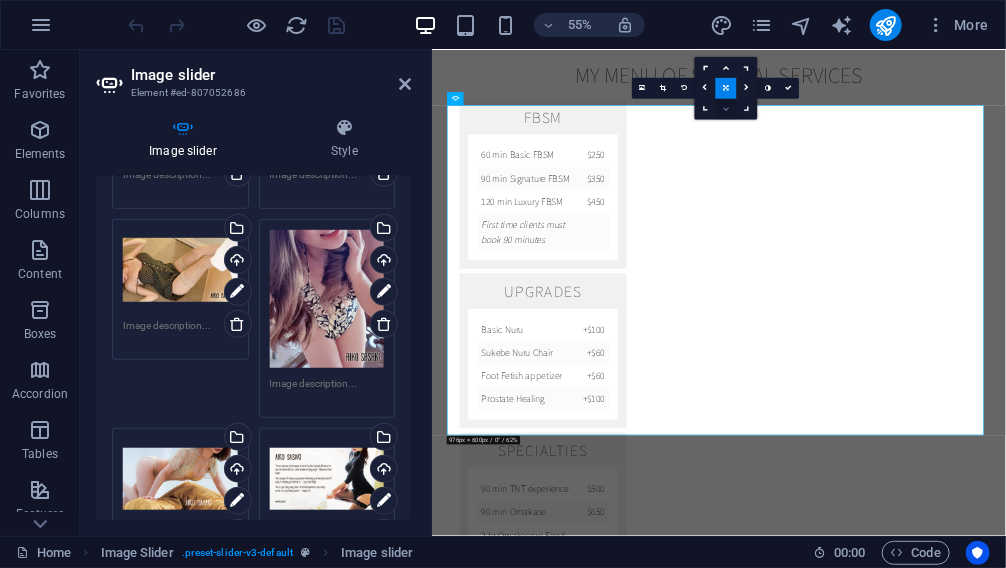 click at bounding box center (726, 109) 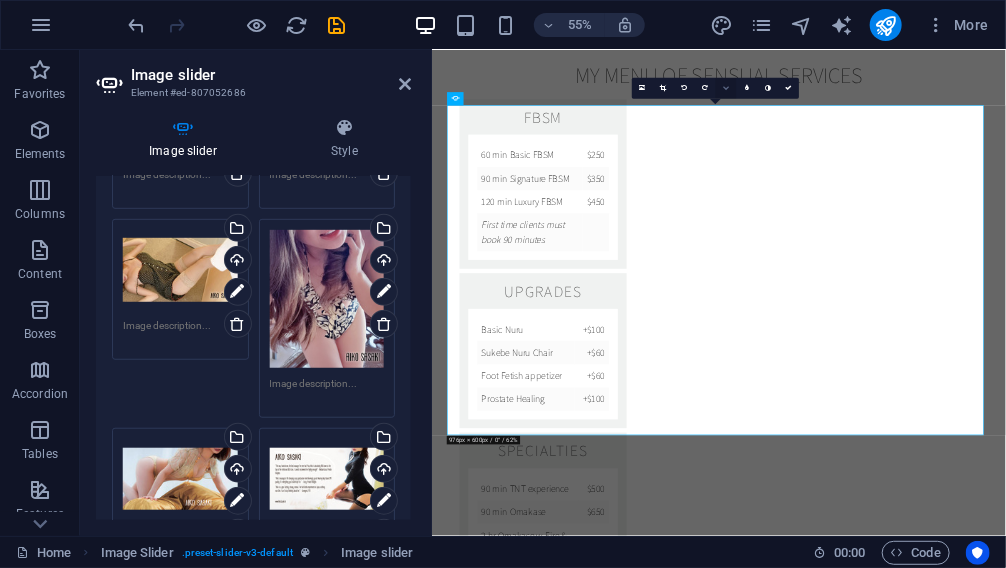 click at bounding box center [726, 88] 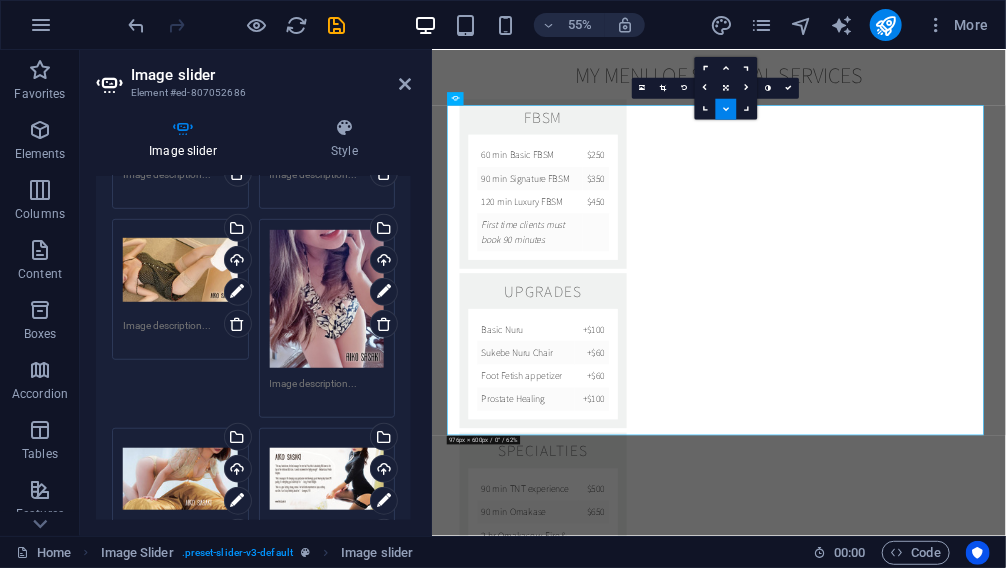 click at bounding box center [726, 109] 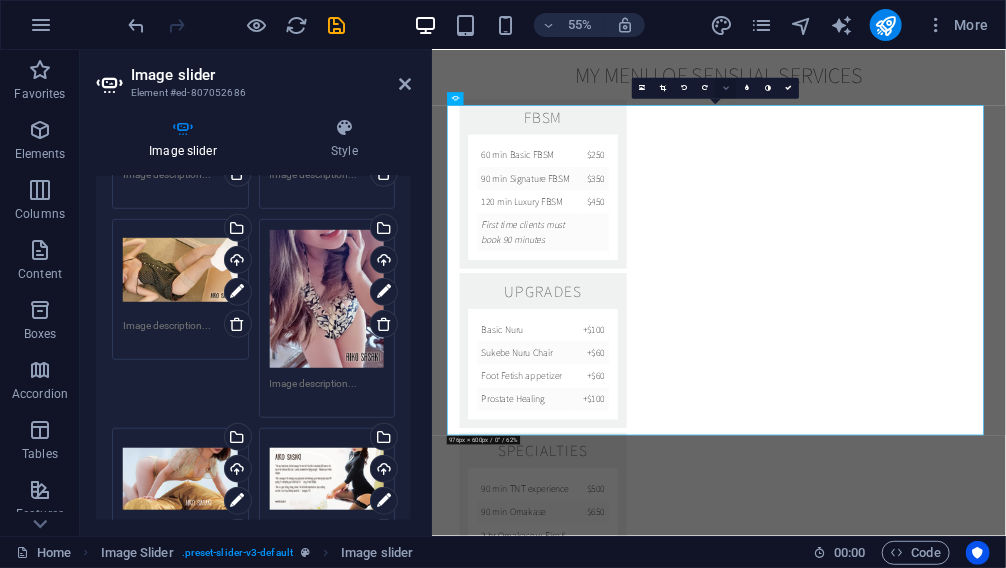 click at bounding box center [726, 88] 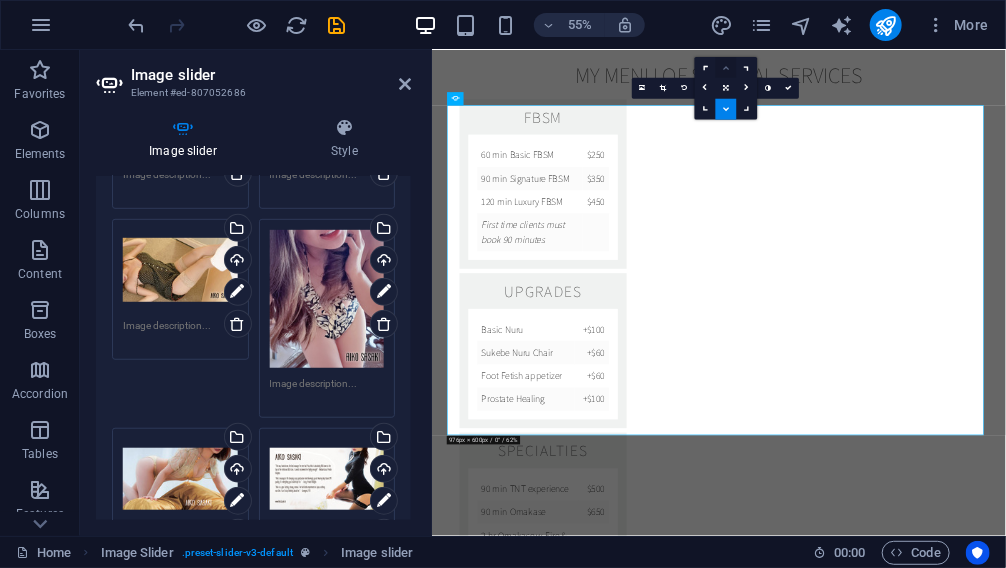 click at bounding box center [726, 68] 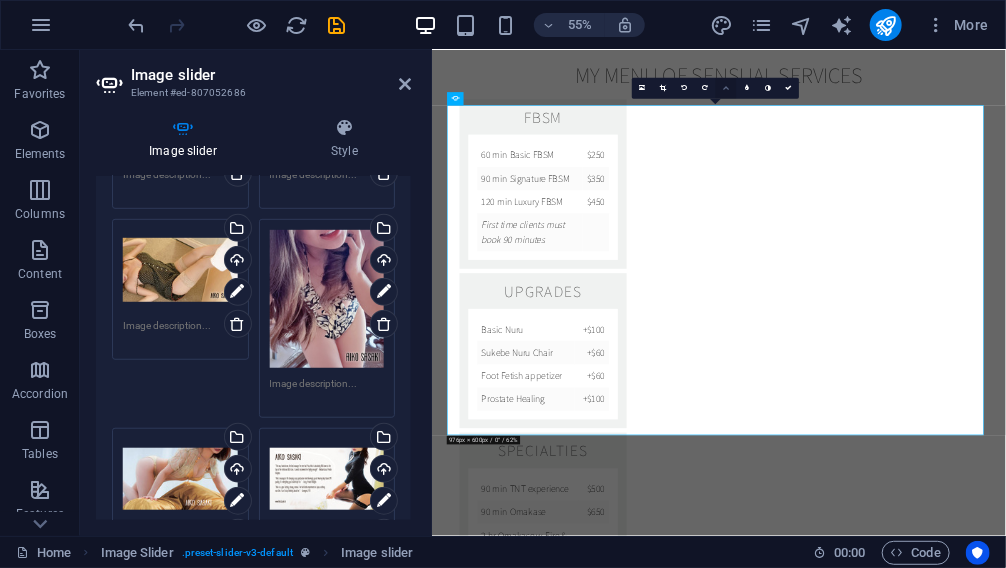 click at bounding box center (726, 88) 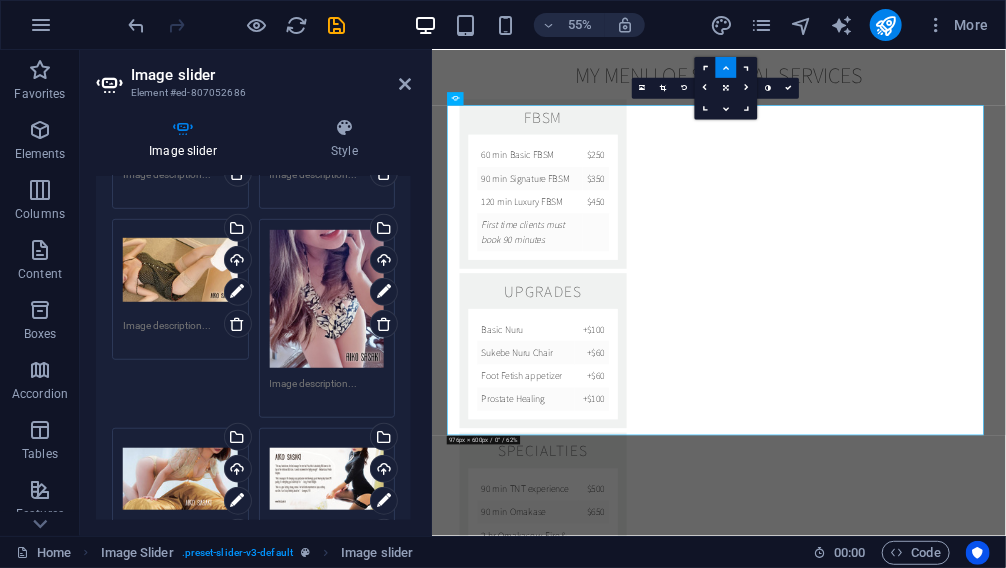 click at bounding box center [726, 68] 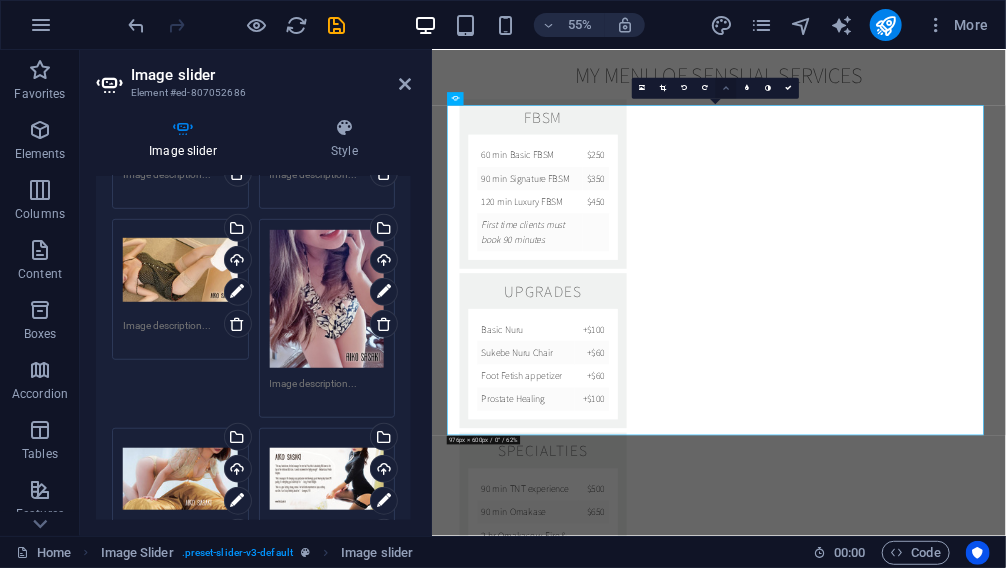 click at bounding box center [726, 88] 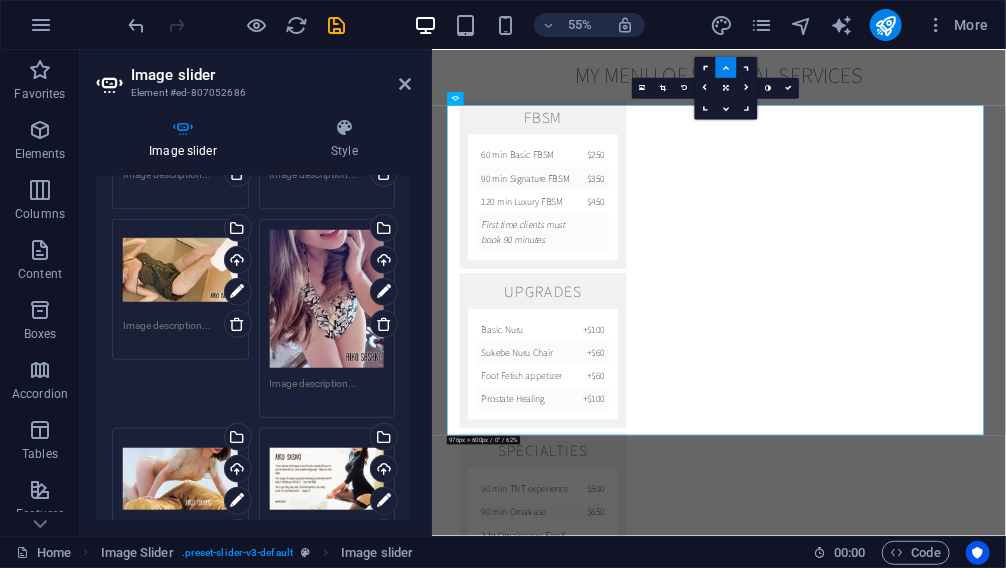 click at bounding box center (726, 68) 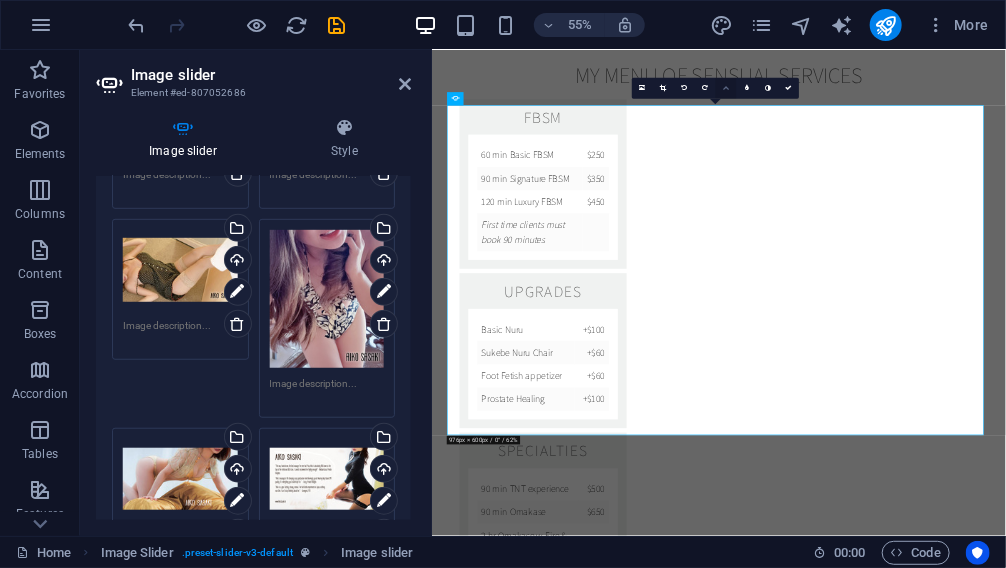 click at bounding box center [726, 88] 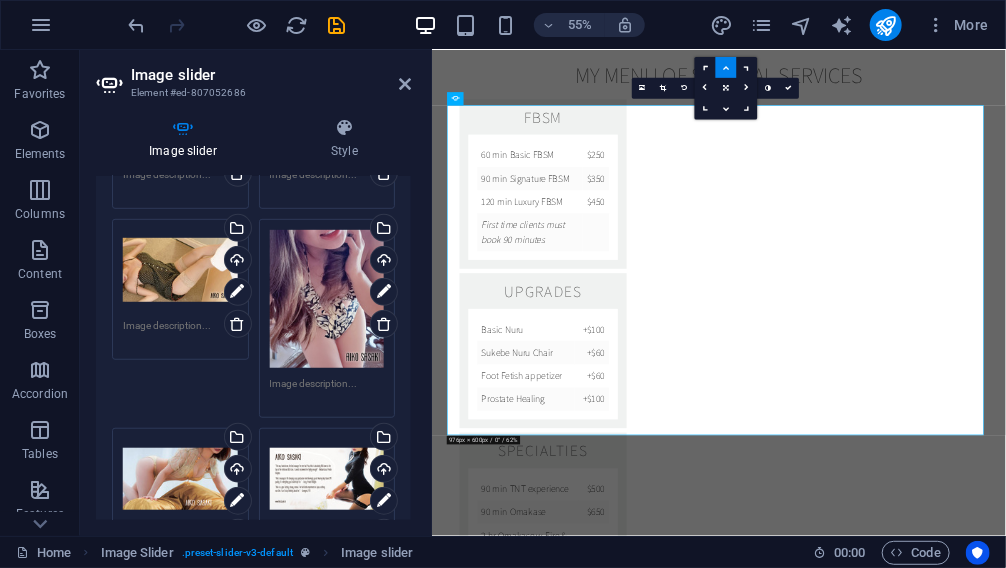 click at bounding box center (726, 67) 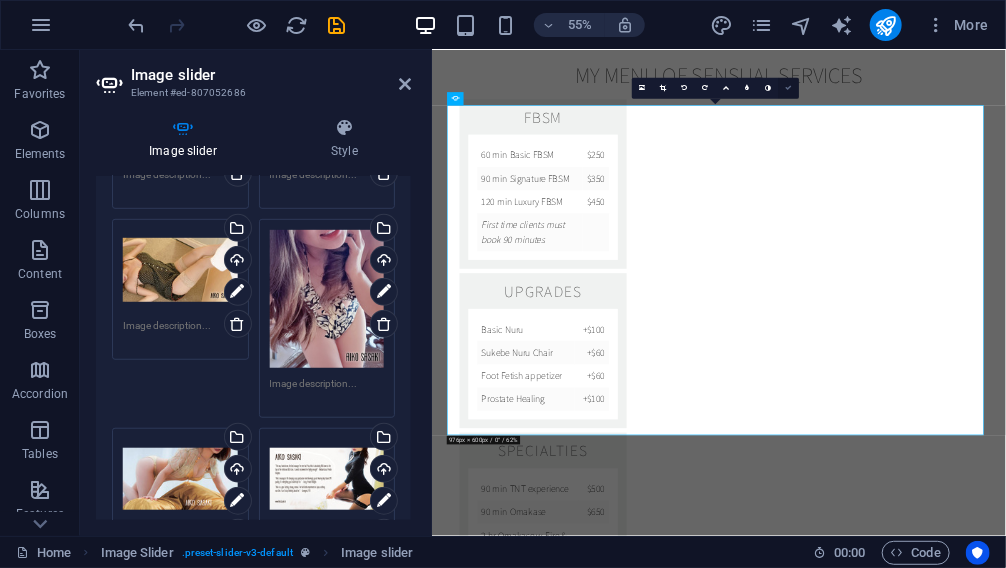 click at bounding box center (789, 88) 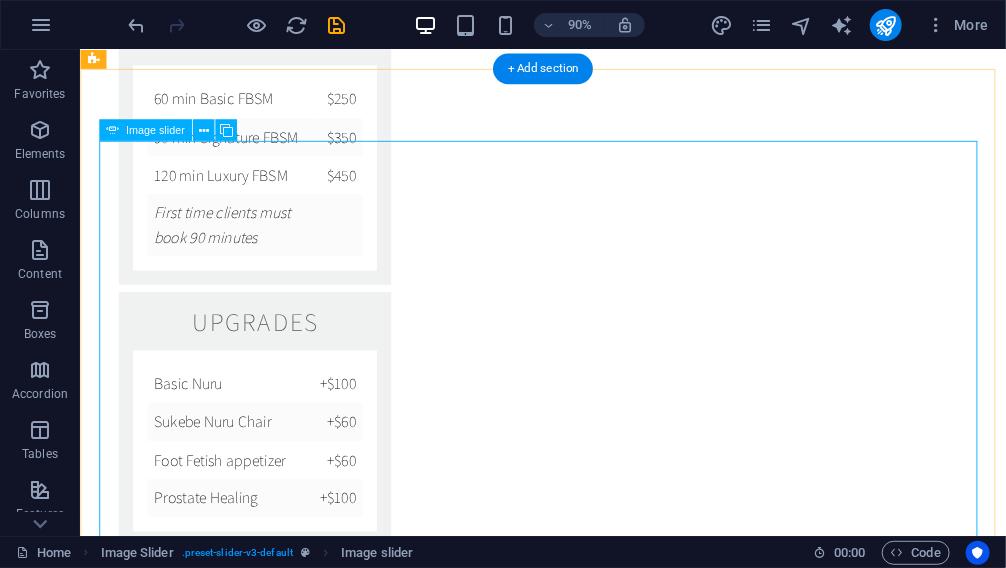 click at bounding box center [594, 2337] 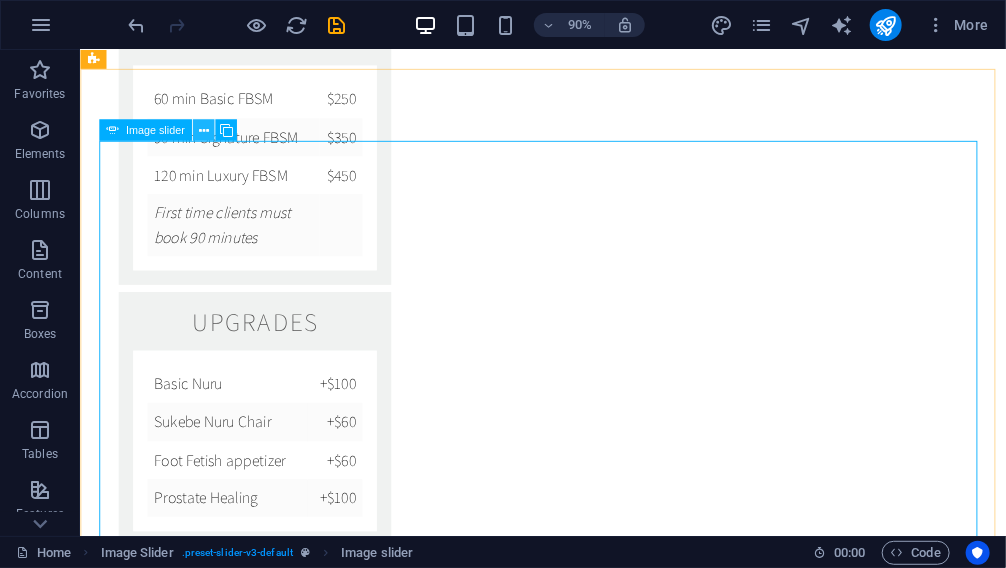 click at bounding box center [203, 130] 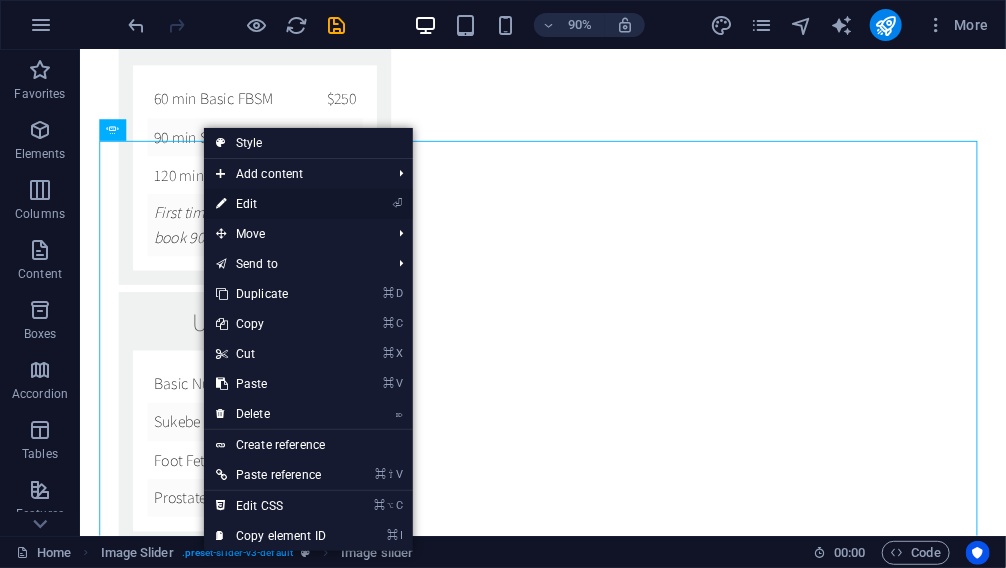 click on "⏎  Edit" at bounding box center (271, 204) 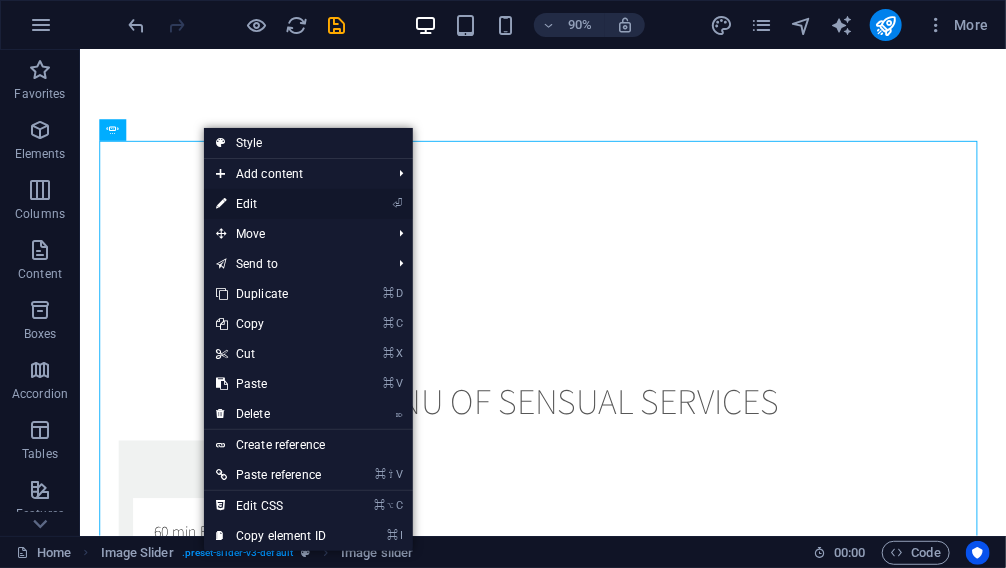select on "ms" 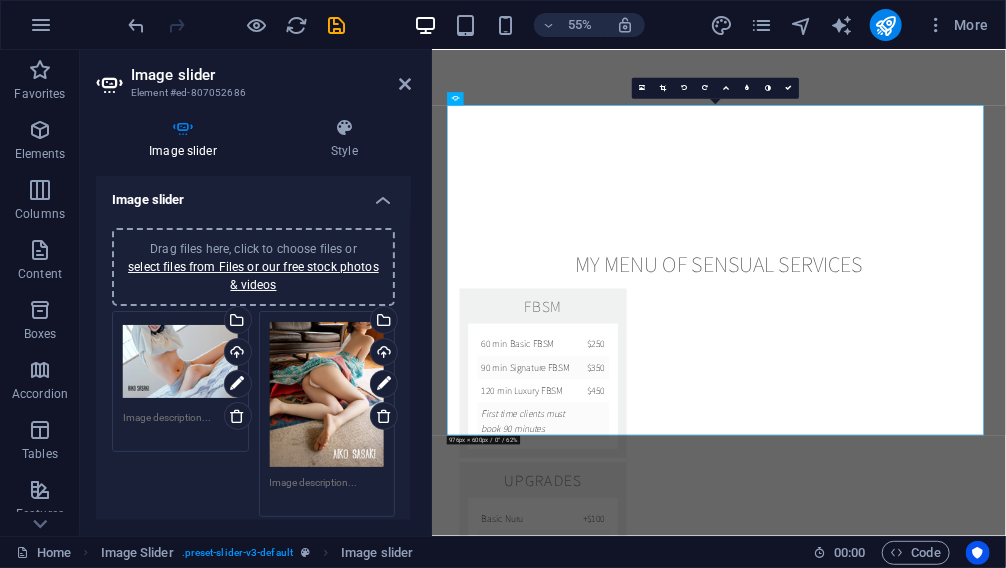 scroll, scrollTop: 3262, scrollLeft: 0, axis: vertical 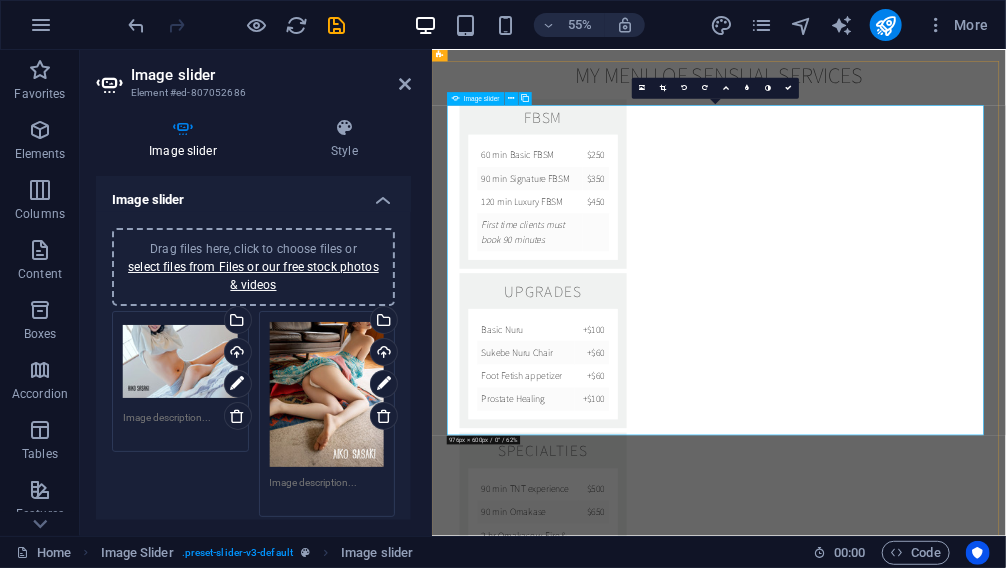 click at bounding box center (-4903, 6789) 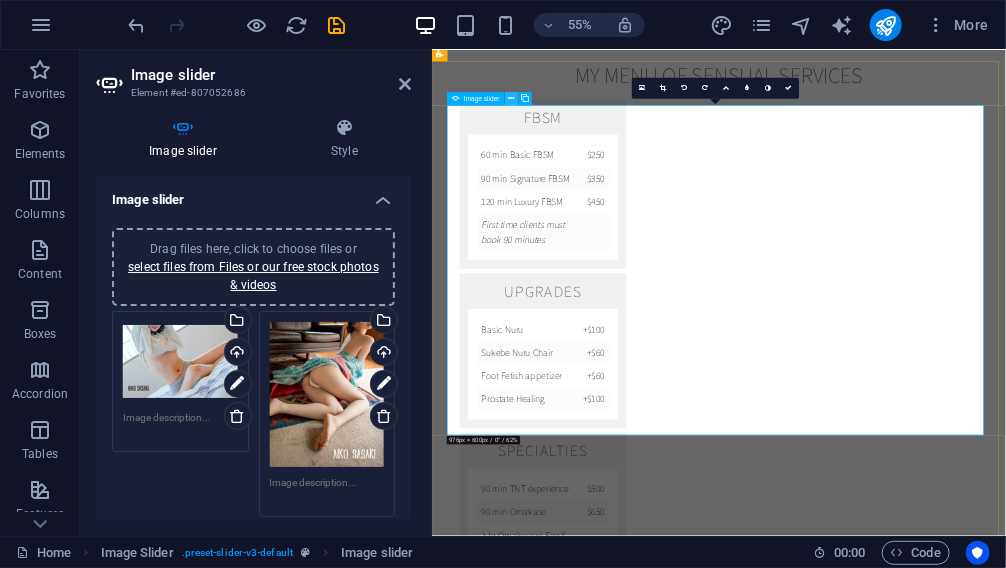 click at bounding box center (511, 99) 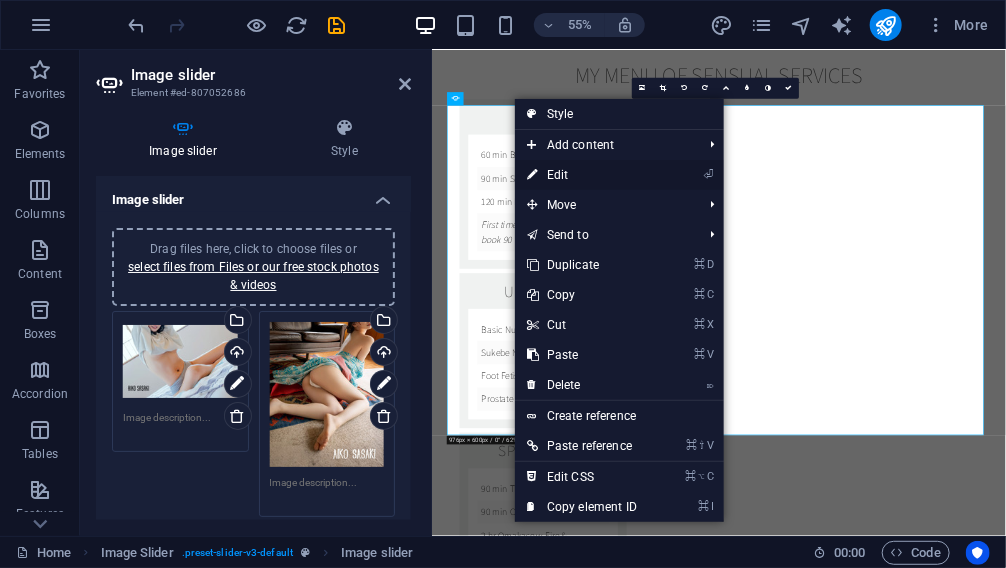 click on "⏎  Edit" at bounding box center [582, 175] 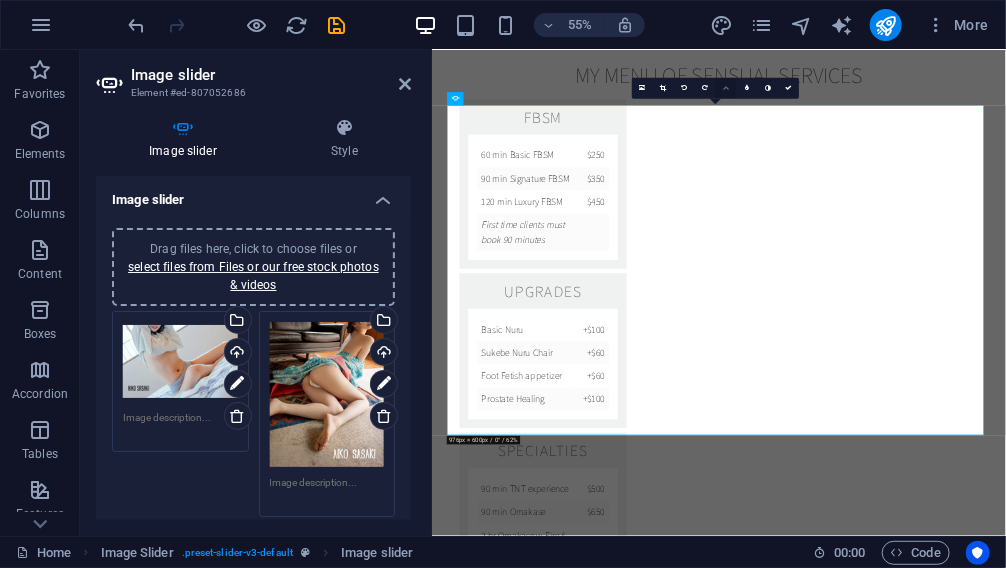 click at bounding box center [726, 88] 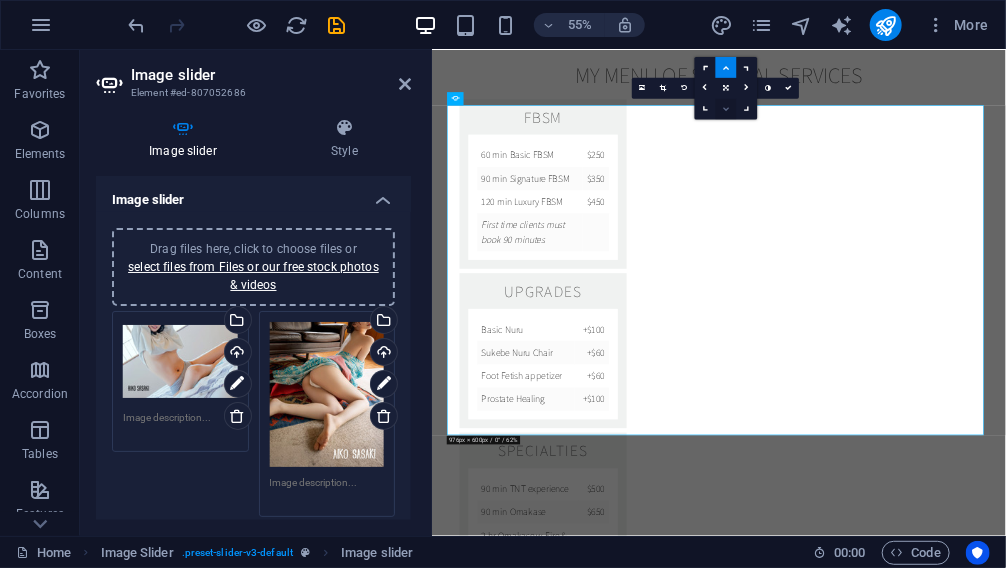 click at bounding box center [726, 109] 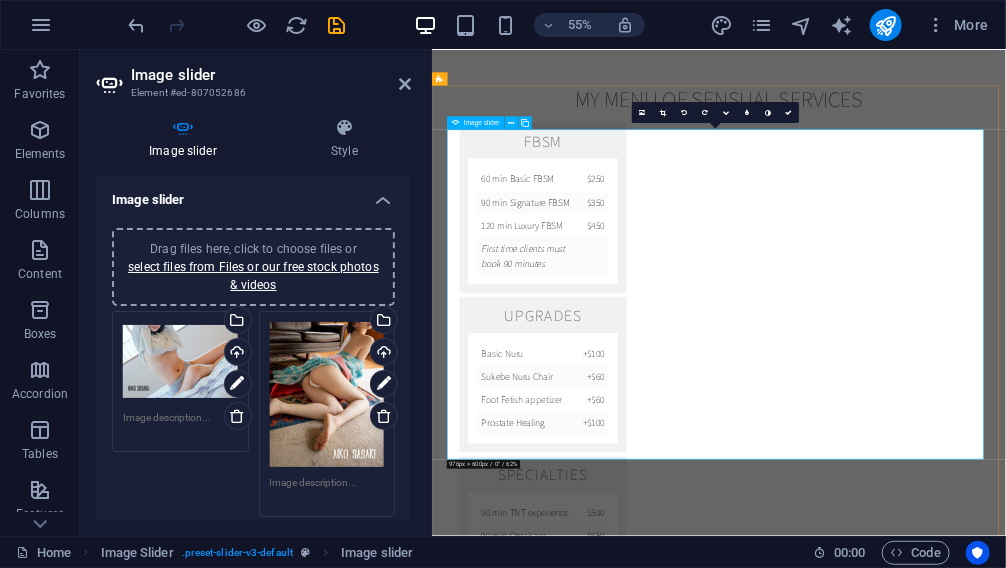 scroll, scrollTop: 3222, scrollLeft: 0, axis: vertical 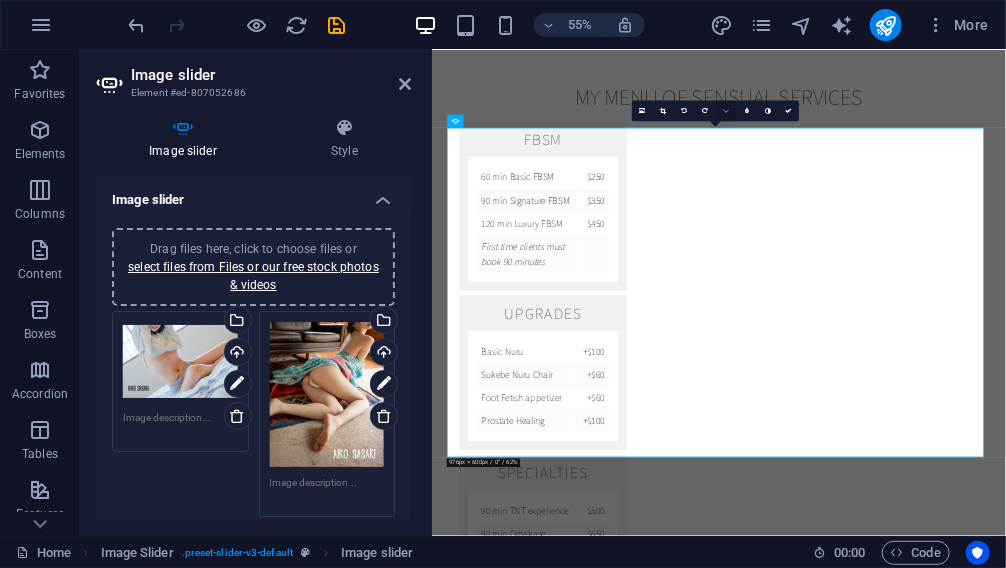 click at bounding box center (726, 111) 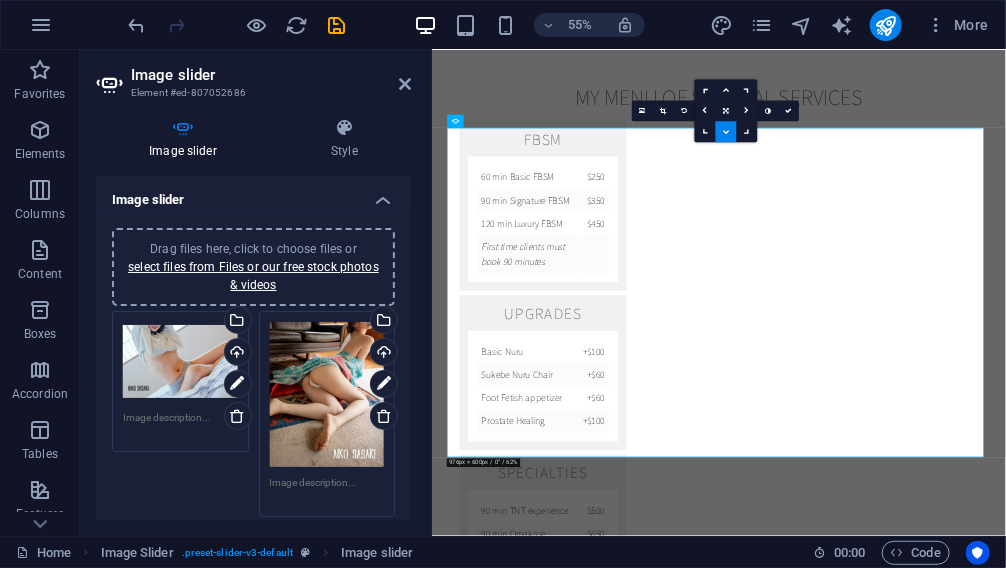 click at bounding box center (726, 132) 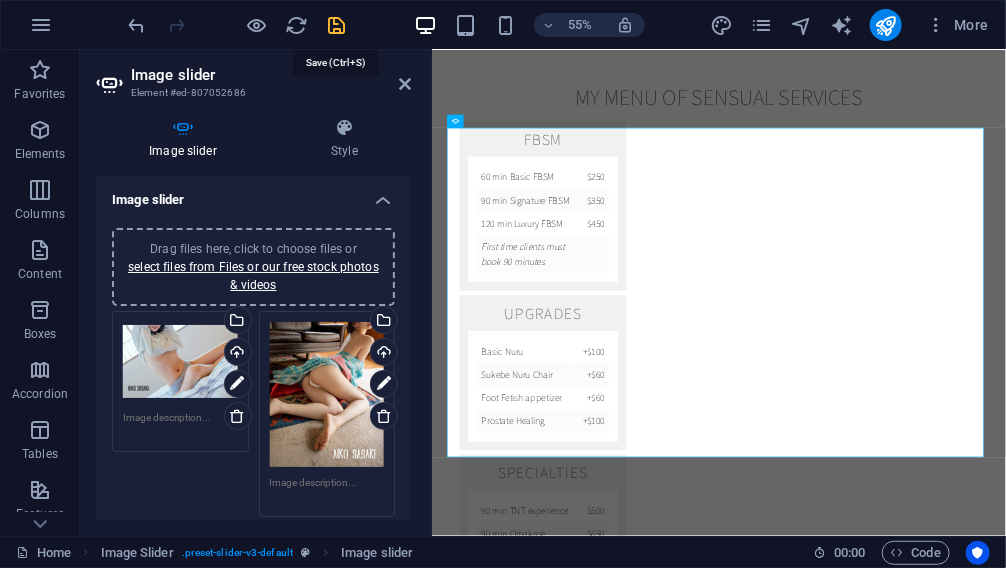 click at bounding box center [337, 25] 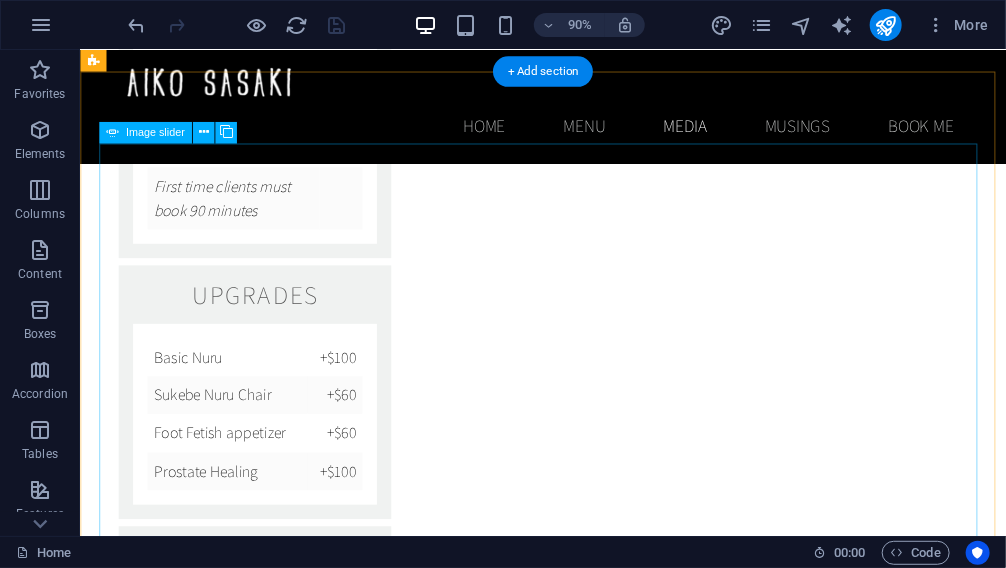 scroll, scrollTop: 2884, scrollLeft: 0, axis: vertical 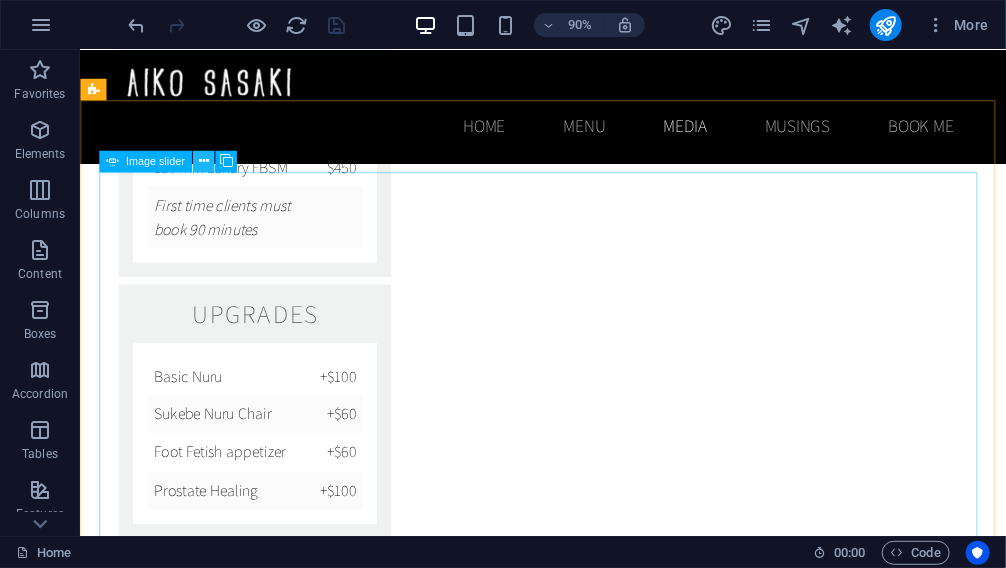 click at bounding box center [203, 162] 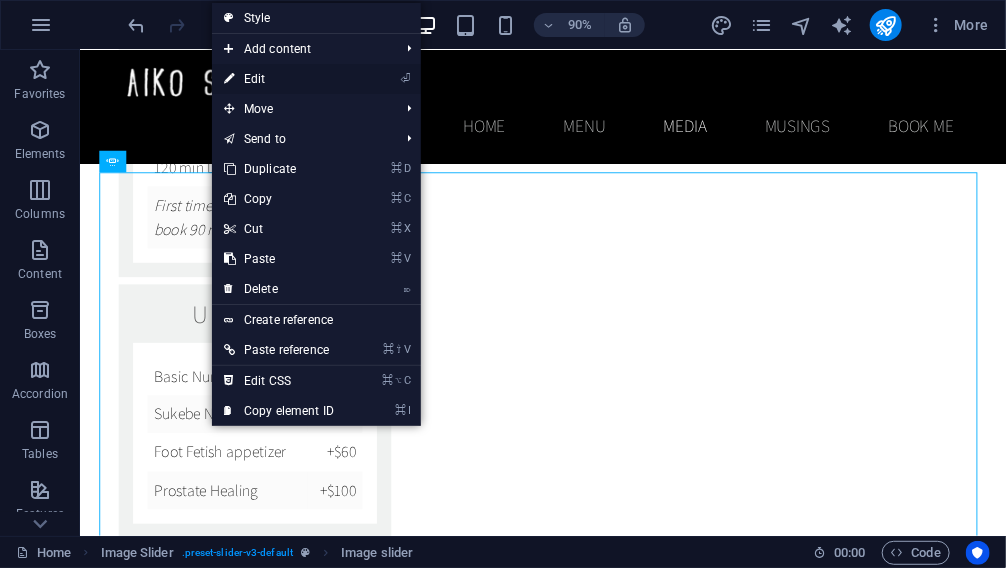 click on "⏎  Edit" at bounding box center [279, 79] 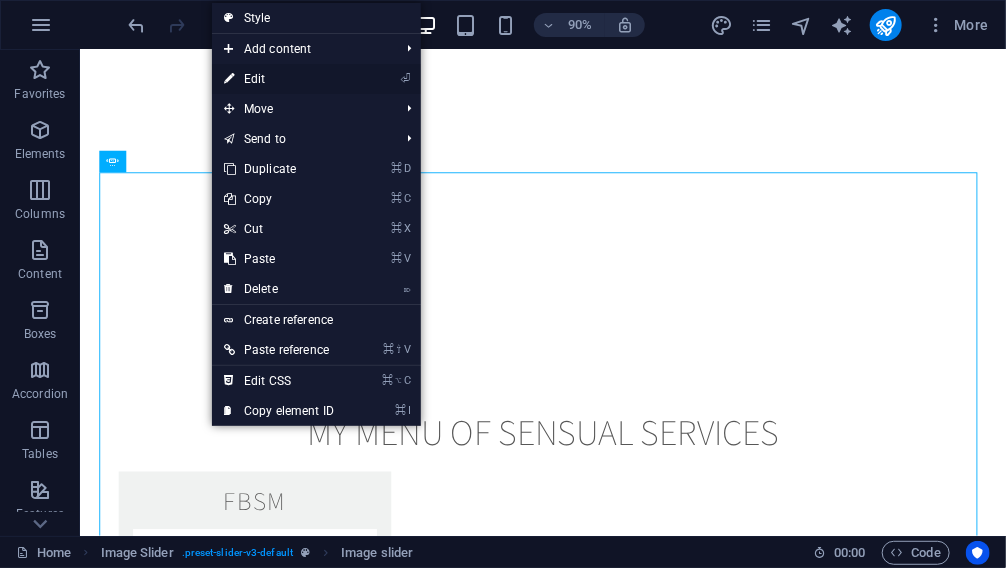 select on "ms" 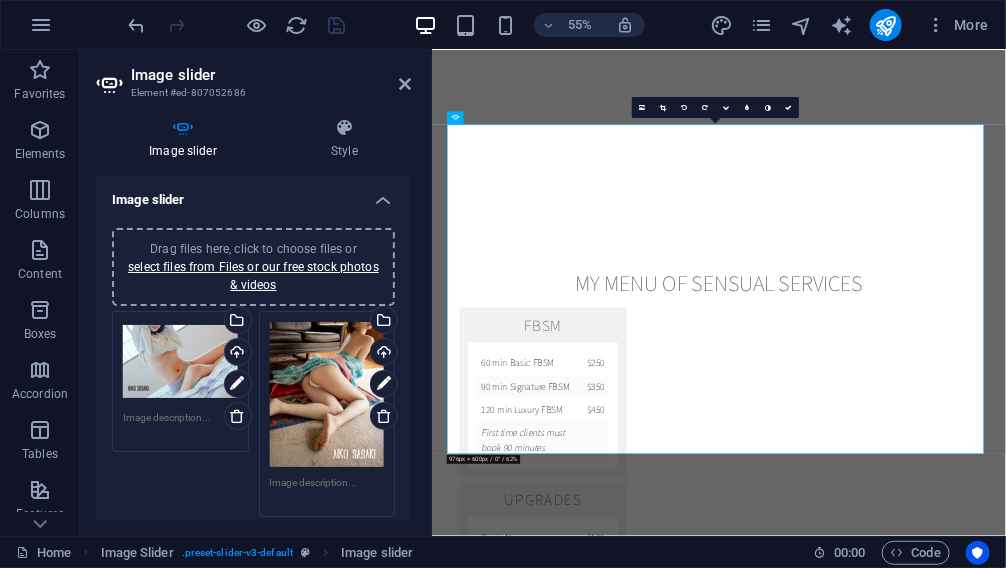scroll, scrollTop: 3228, scrollLeft: 0, axis: vertical 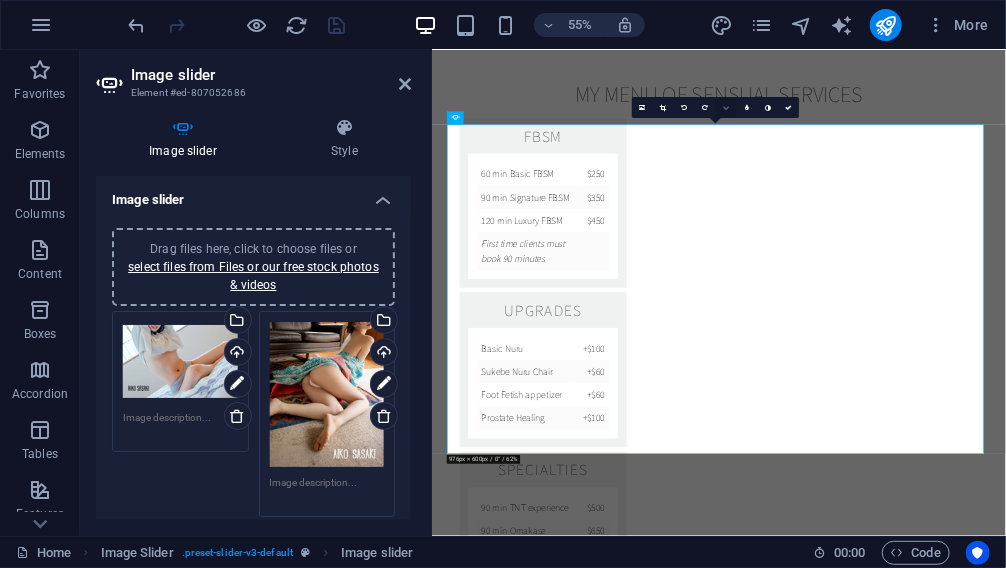 click at bounding box center [726, 107] 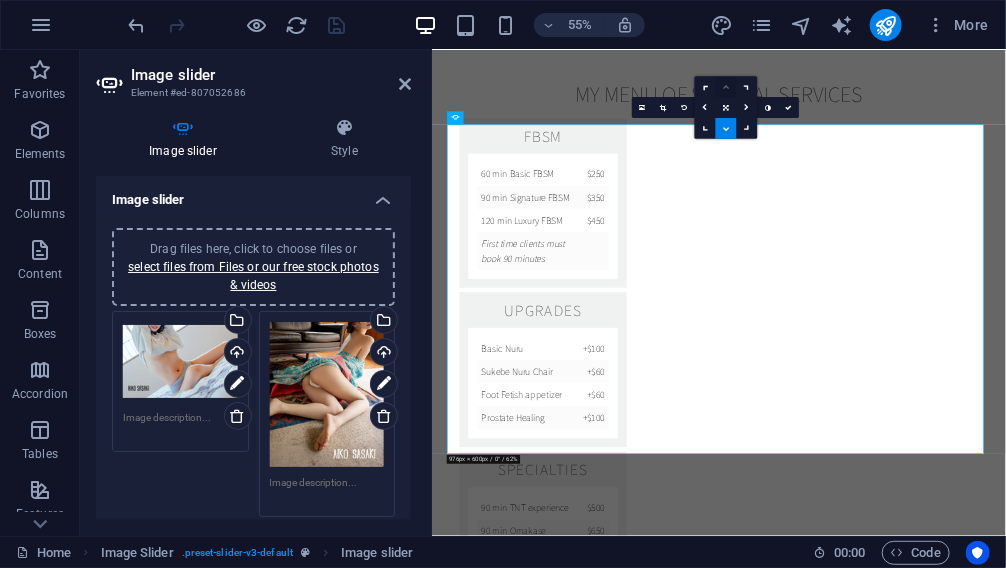 click at bounding box center (726, 86) 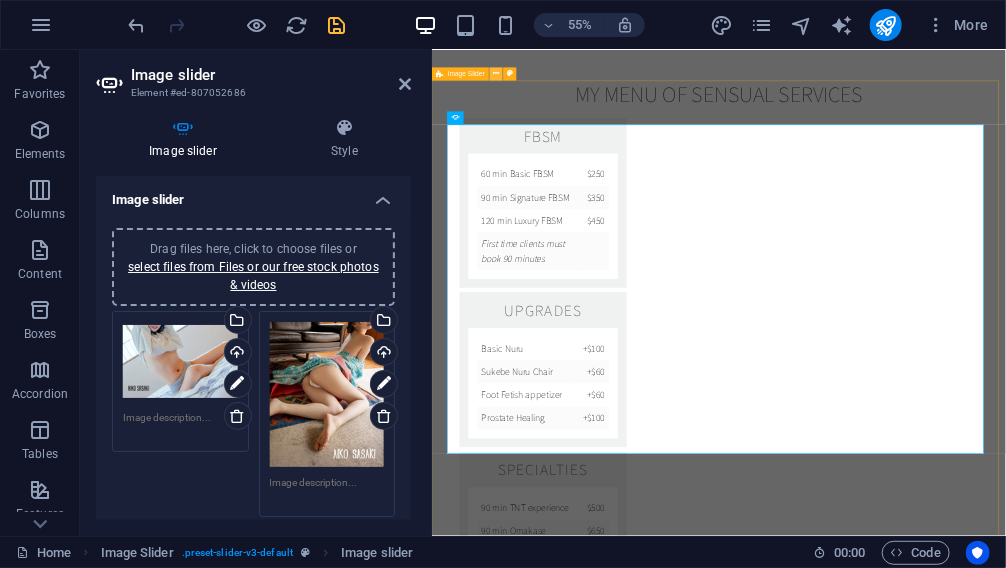 click at bounding box center [497, 74] 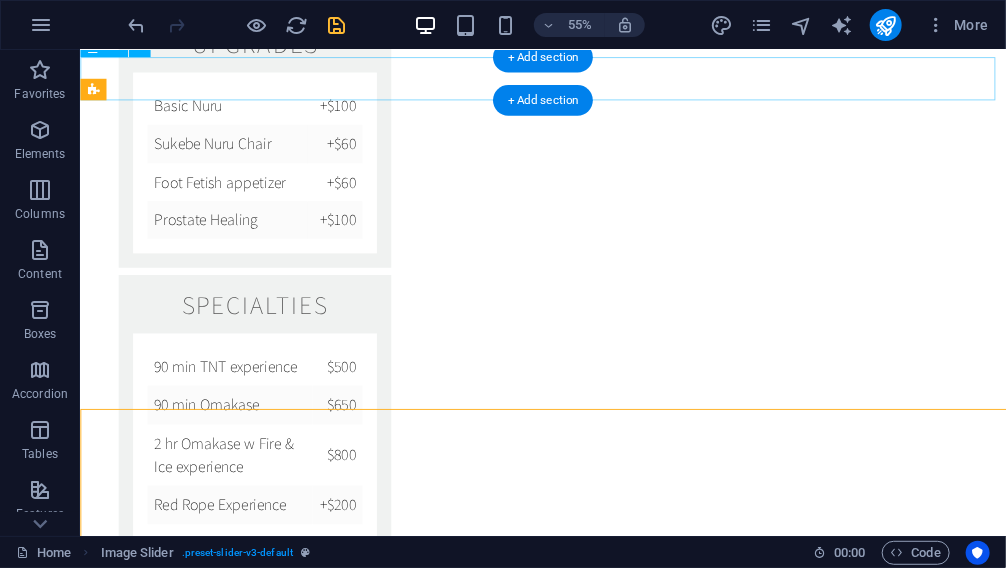 scroll, scrollTop: 2884, scrollLeft: 0, axis: vertical 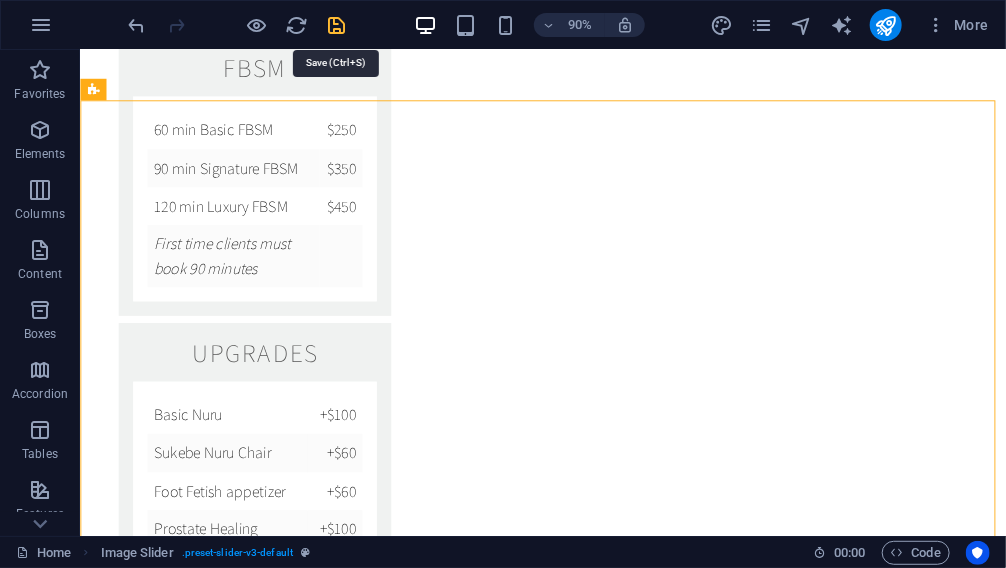 click at bounding box center (337, 25) 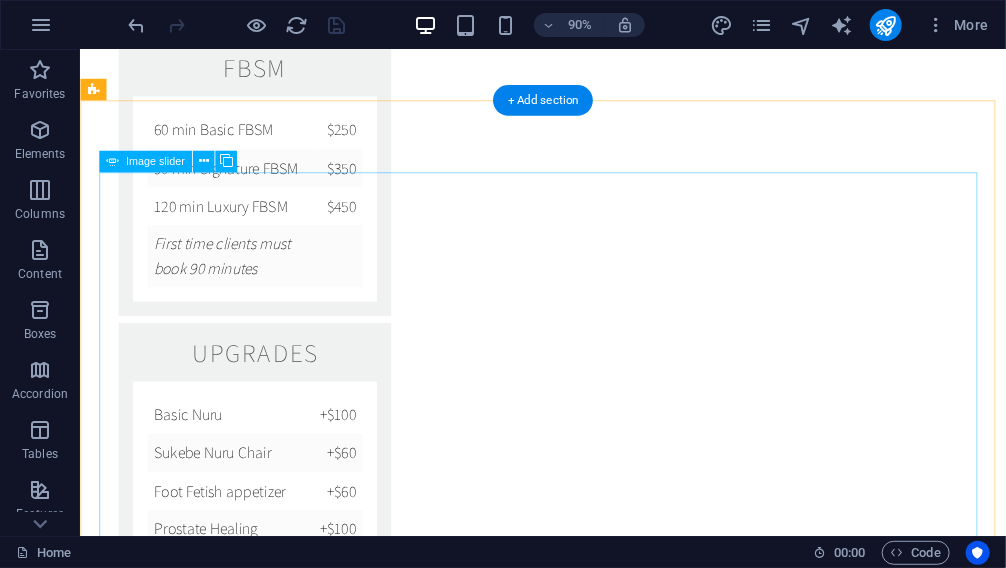 click at bounding box center [594, 2372] 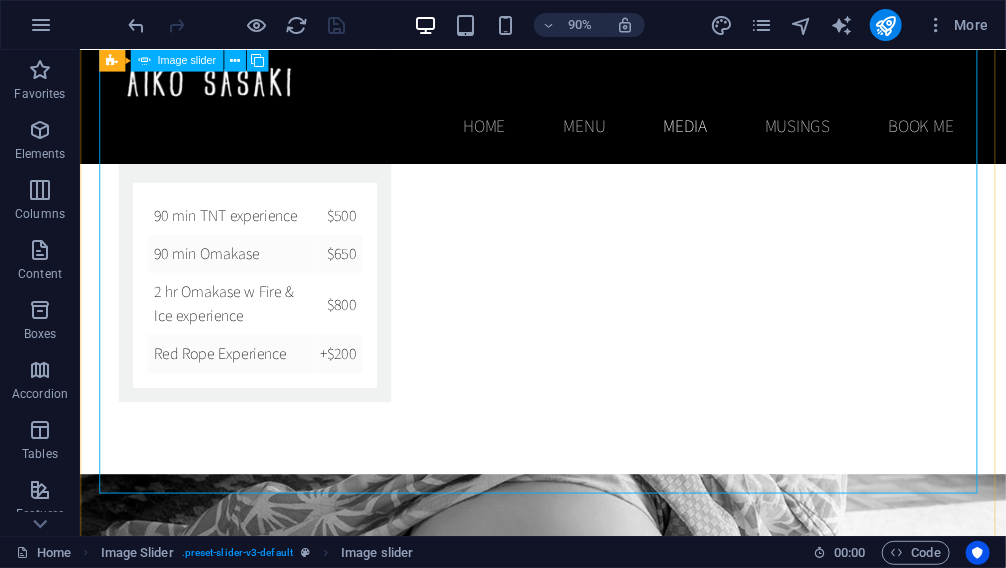 scroll, scrollTop: 3021, scrollLeft: 0, axis: vertical 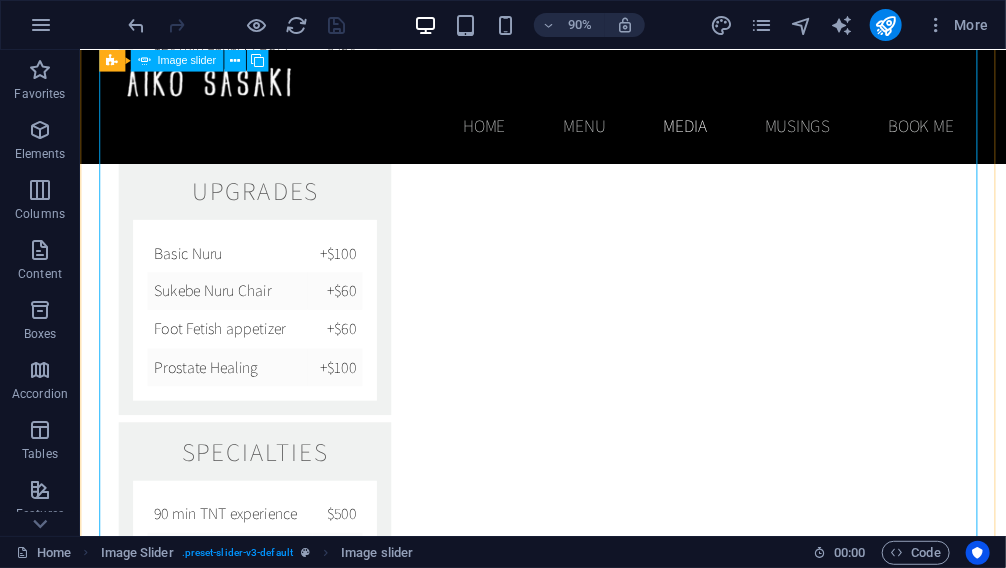 click at bounding box center (-5262, 6320) 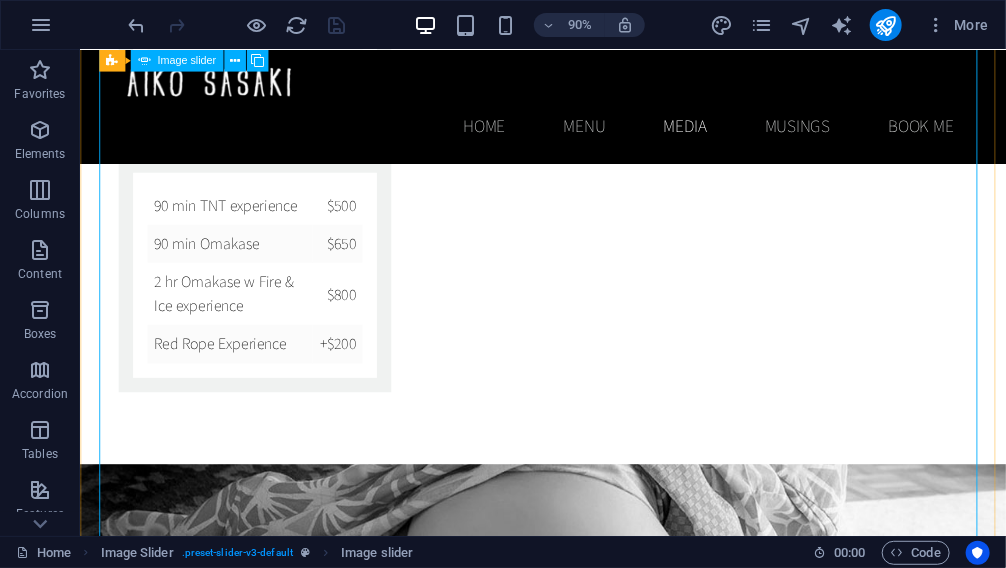 select on "ms" 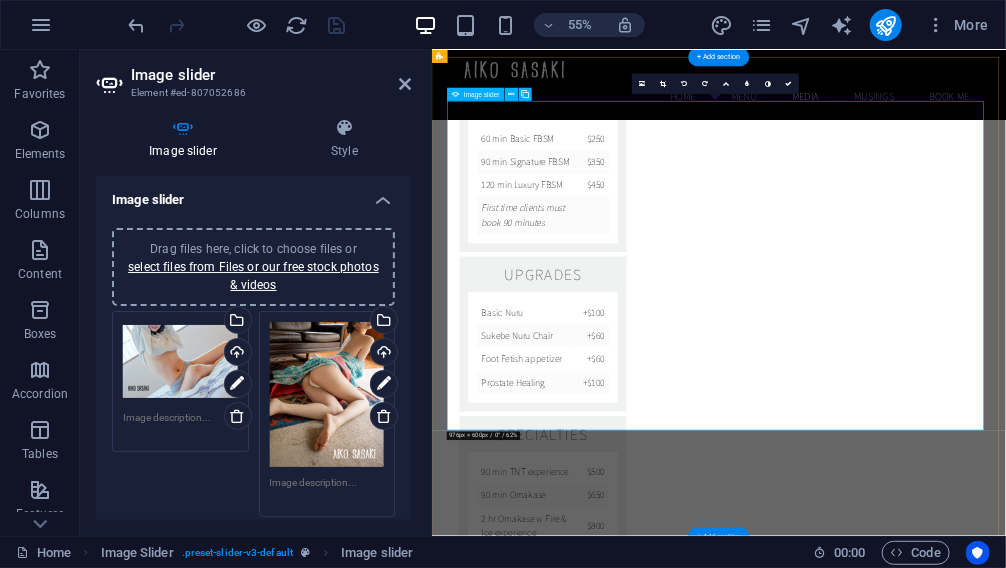 scroll, scrollTop: 3249, scrollLeft: 0, axis: vertical 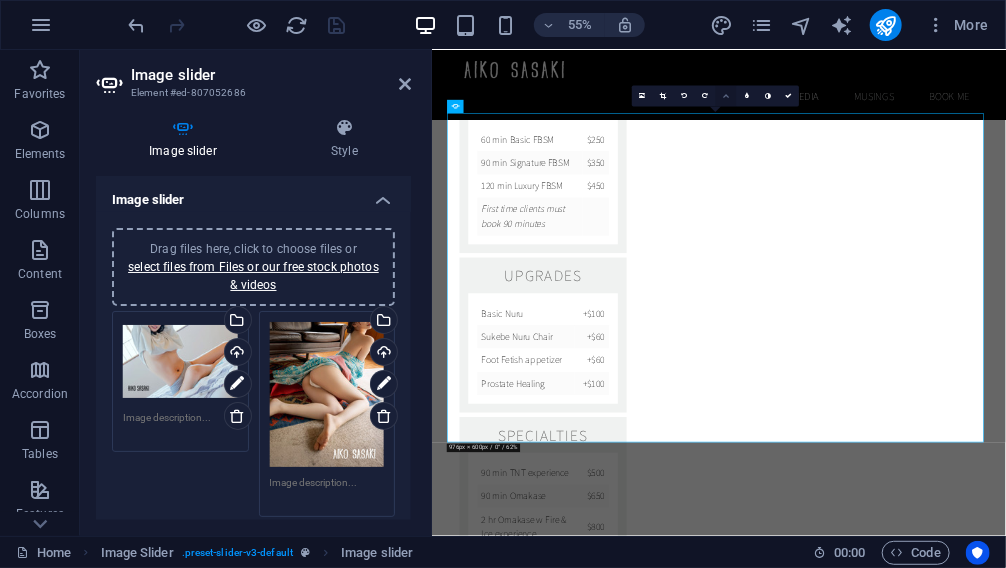 click at bounding box center (726, 96) 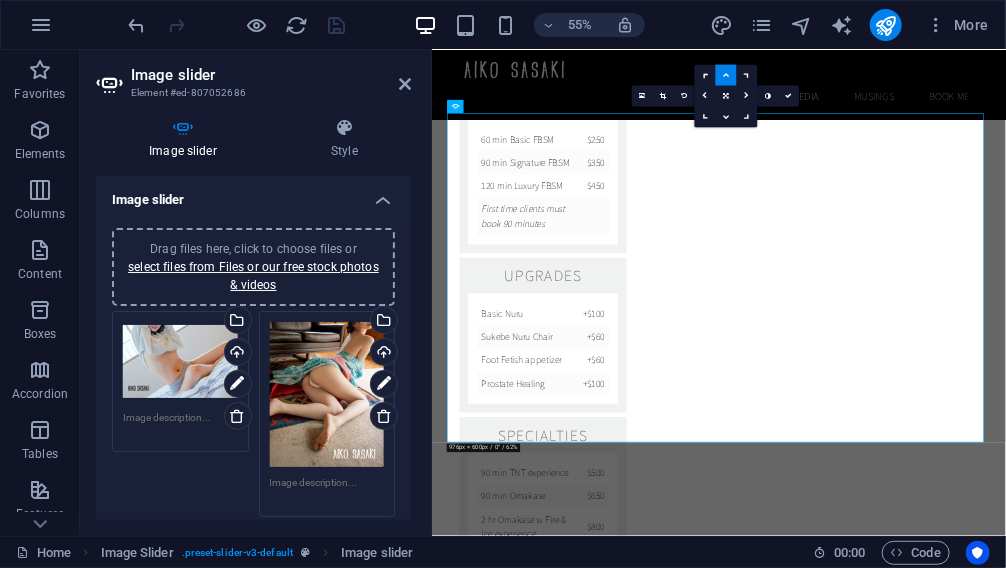 click at bounding box center [726, 75] 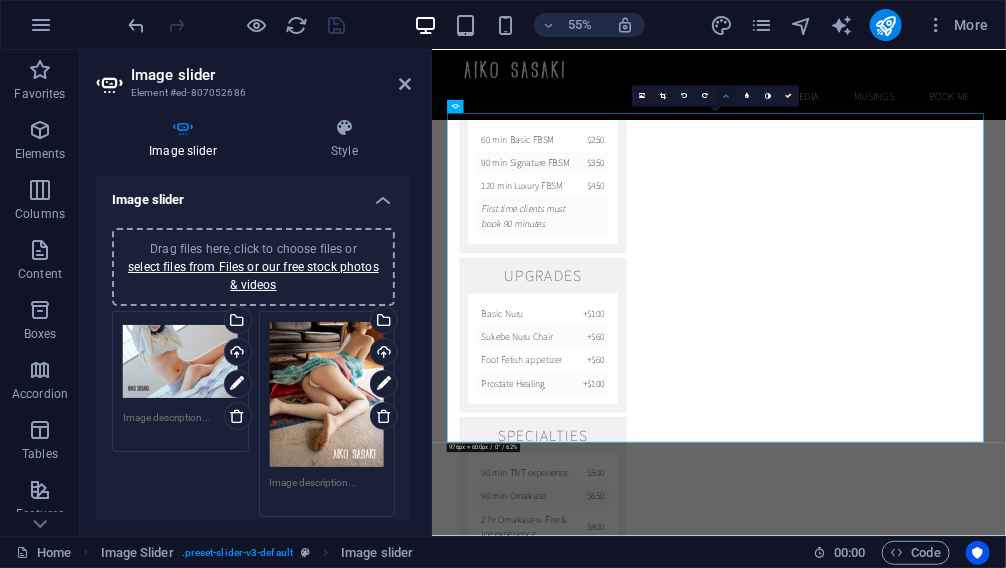 click at bounding box center [726, 96] 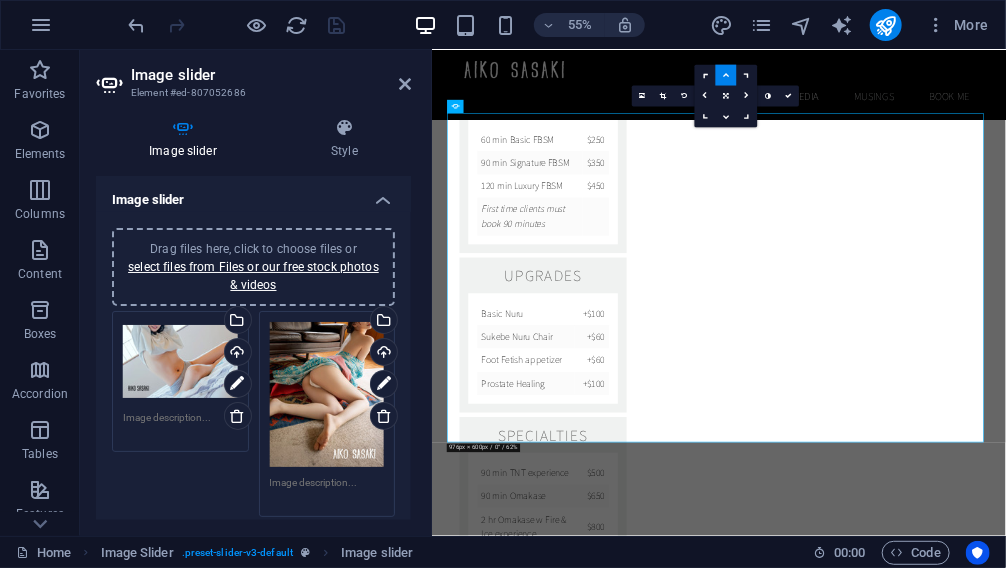 click at bounding box center (726, 75) 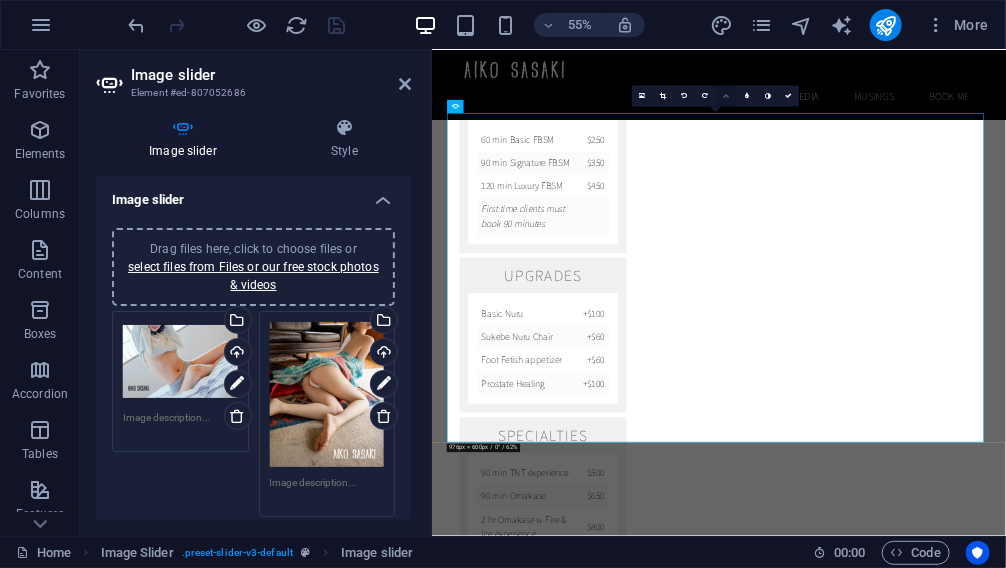 click at bounding box center (726, 96) 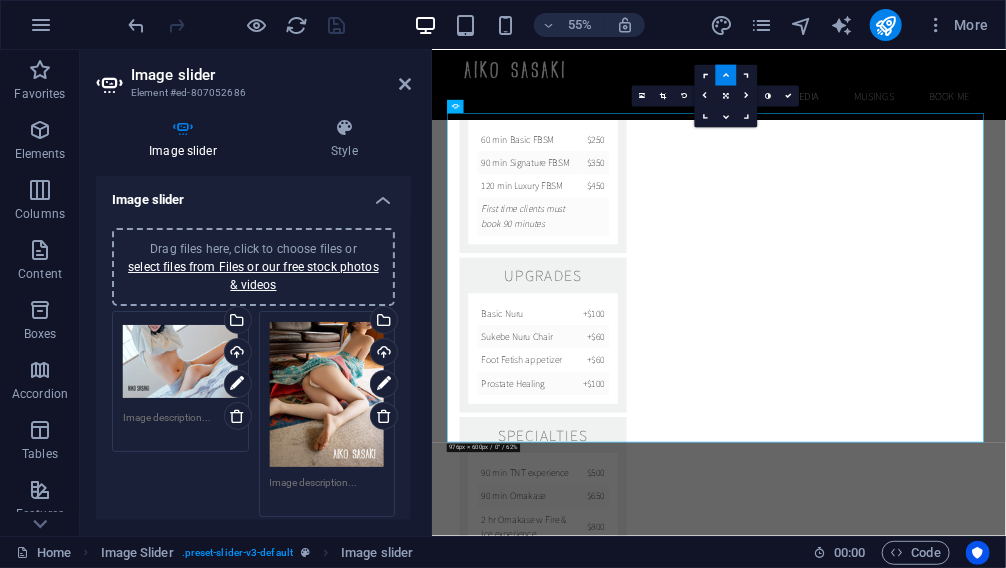 click at bounding box center (726, 75) 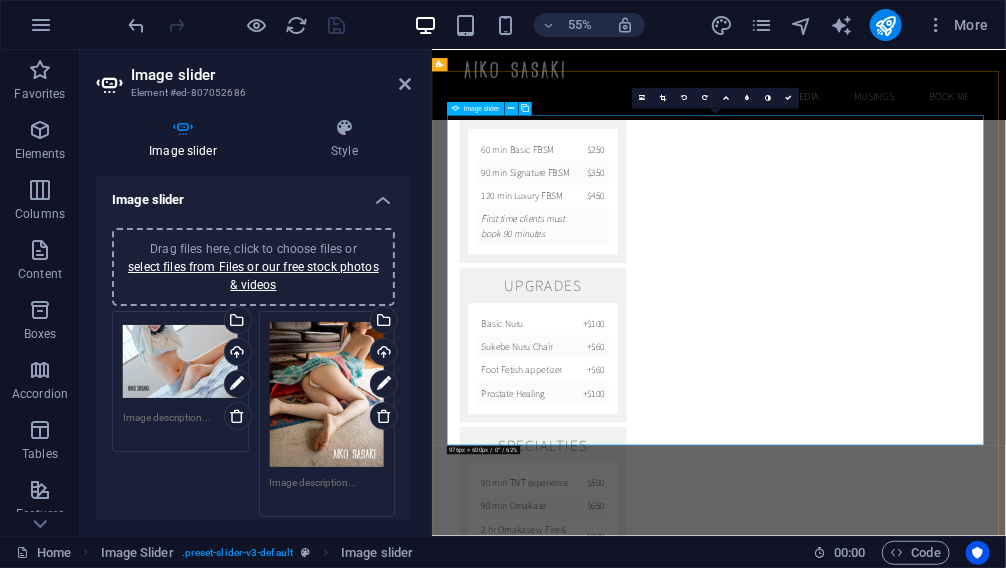 scroll, scrollTop: 3230, scrollLeft: 0, axis: vertical 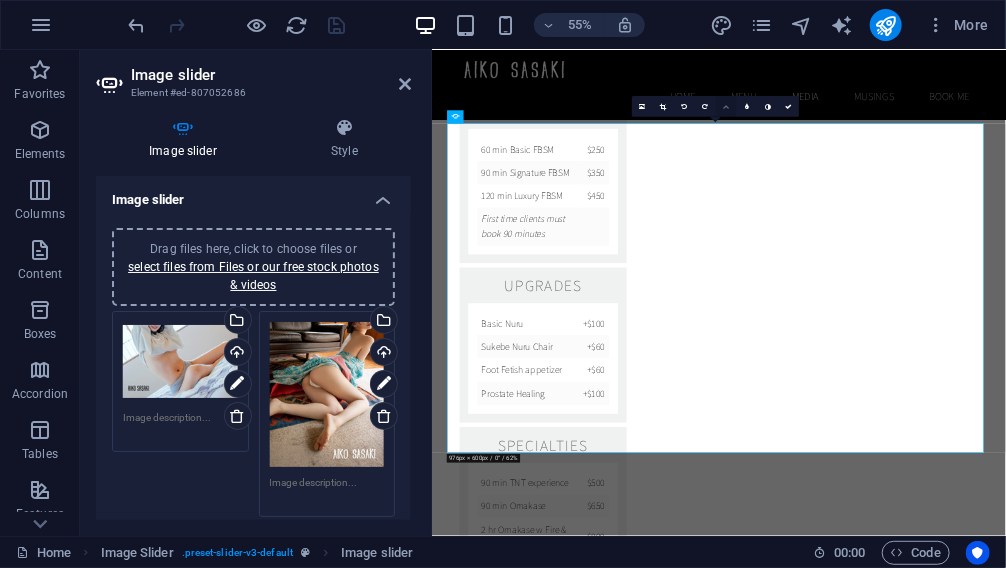 click at bounding box center (726, 106) 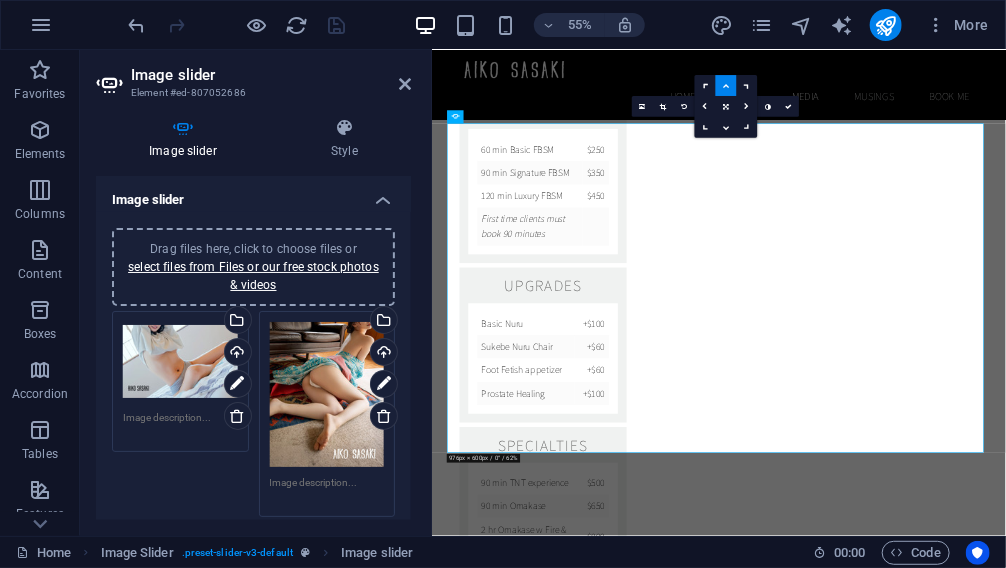 click at bounding box center (726, 85) 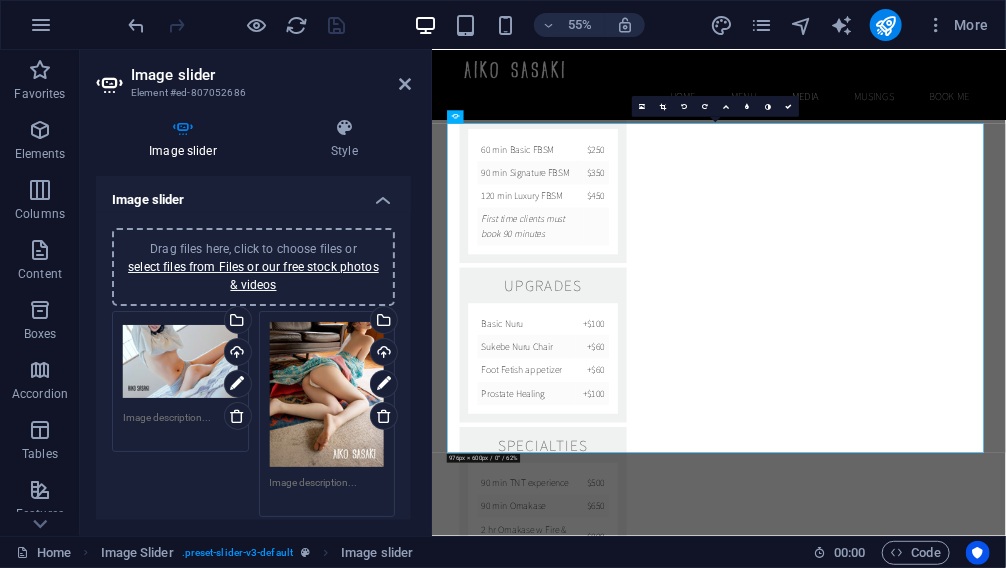 click at bounding box center [726, 106] 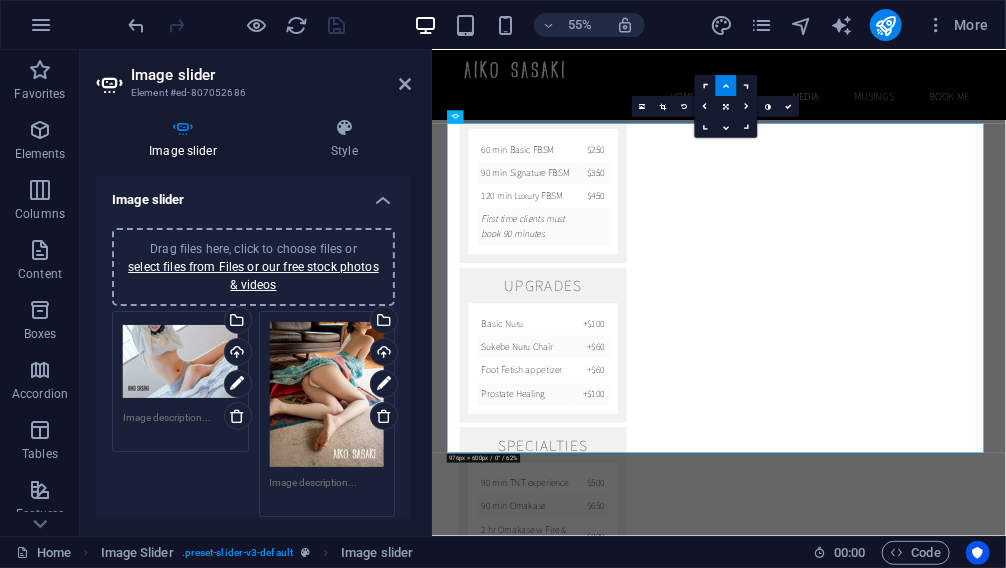 click at bounding box center (726, 85) 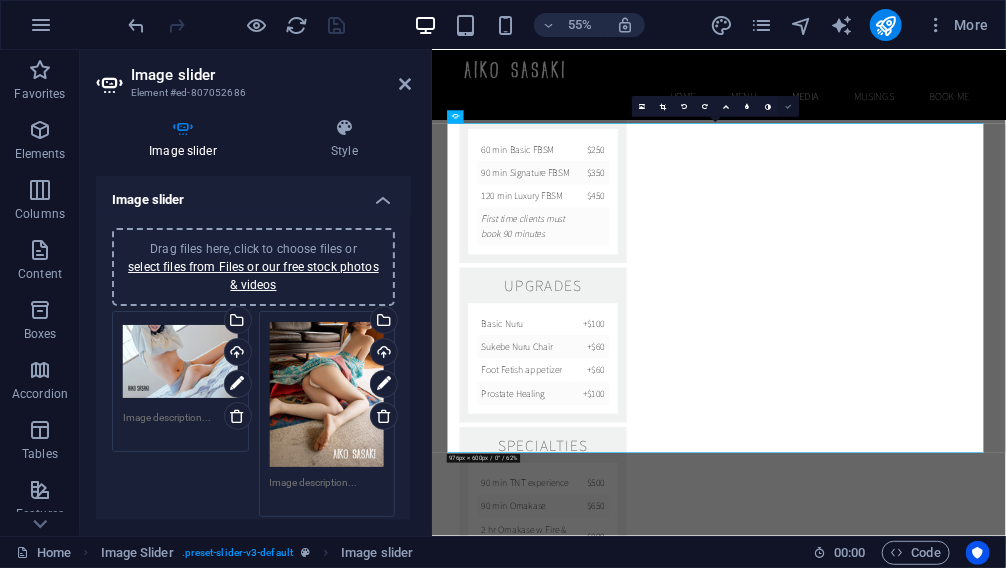 click at bounding box center (789, 106) 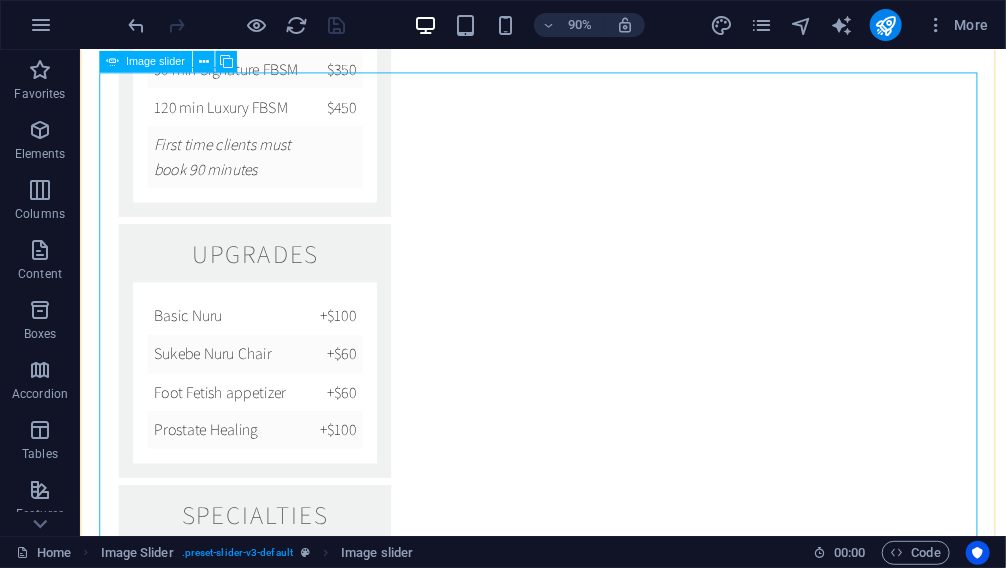 scroll, scrollTop: 2995, scrollLeft: 0, axis: vertical 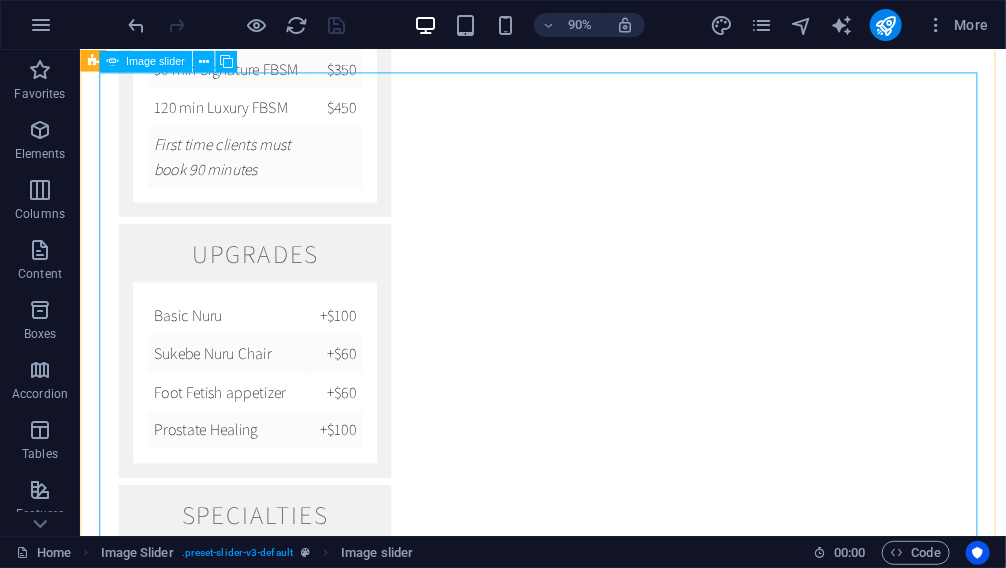 click at bounding box center (594, 2261) 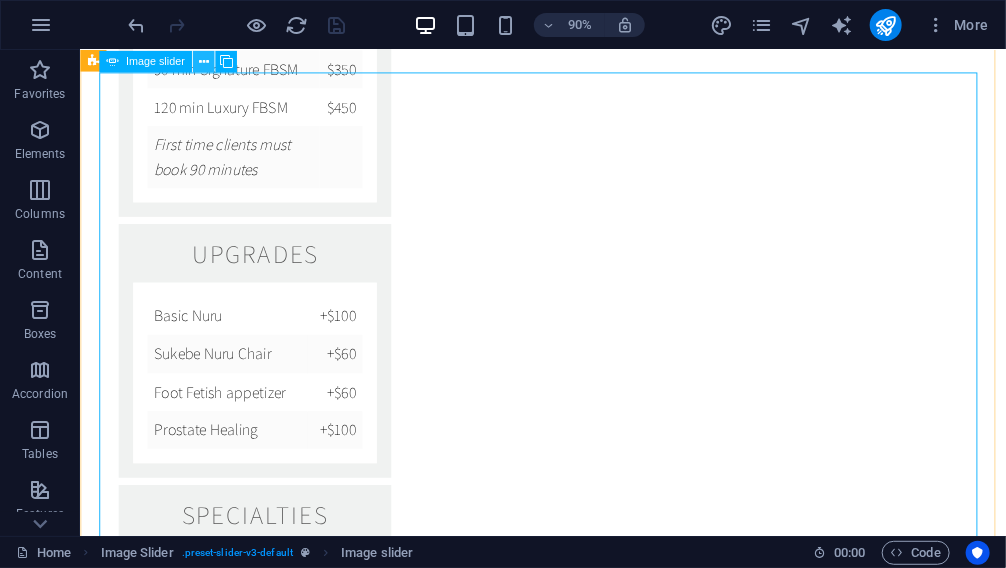click at bounding box center (203, 61) 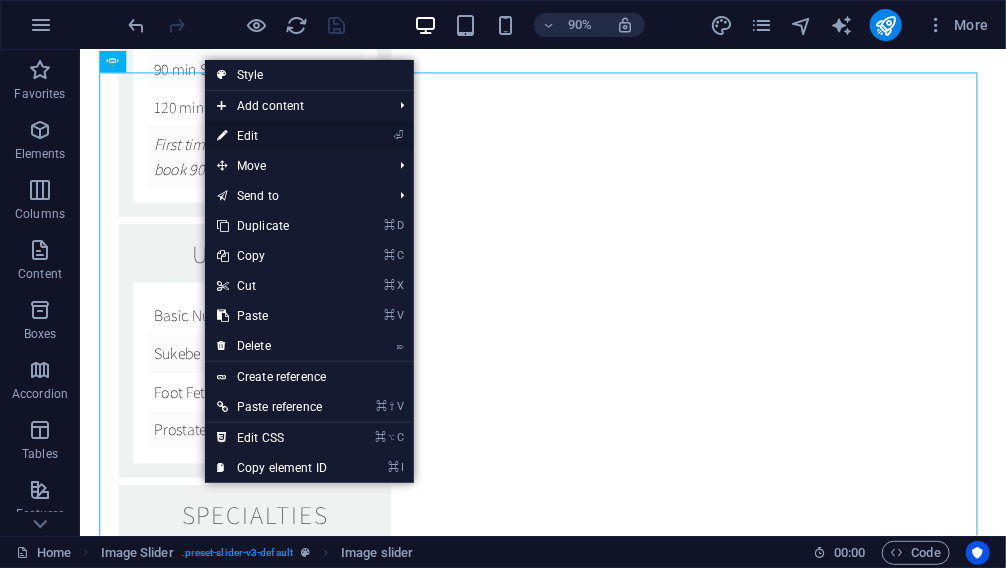 click on "⏎  Edit" at bounding box center [272, 136] 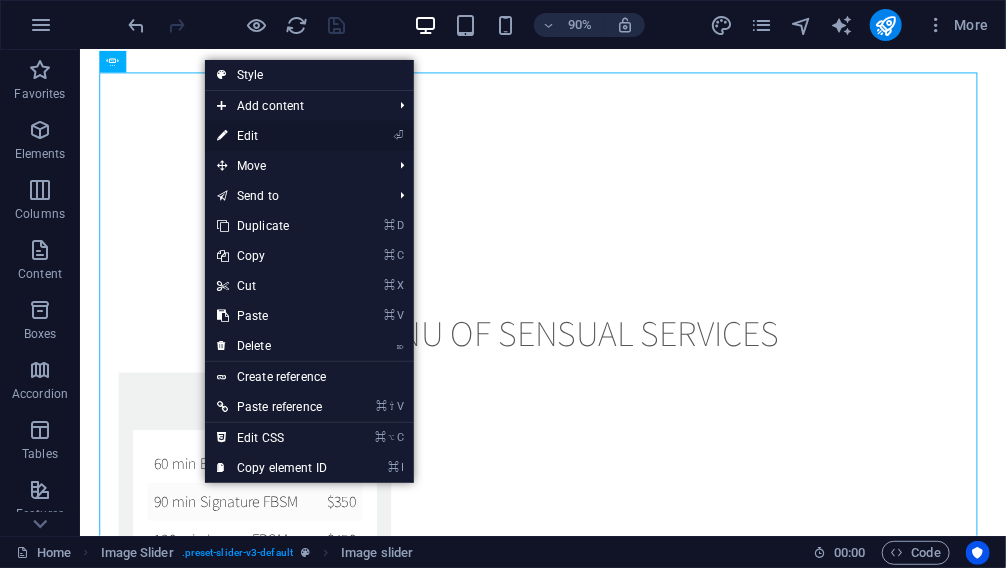 select on "ms" 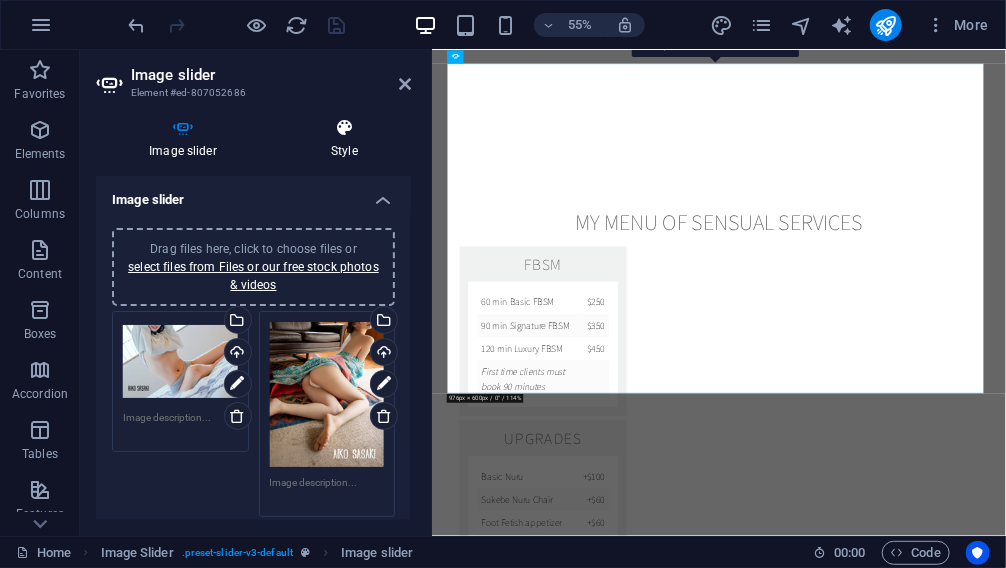 scroll, scrollTop: 3339, scrollLeft: 0, axis: vertical 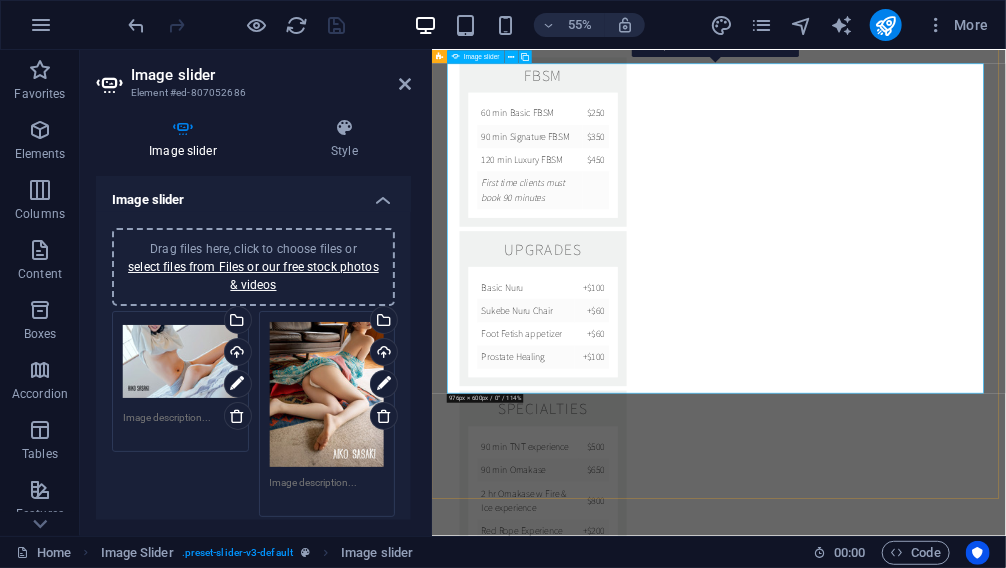 click at bounding box center [-8807, 9255] 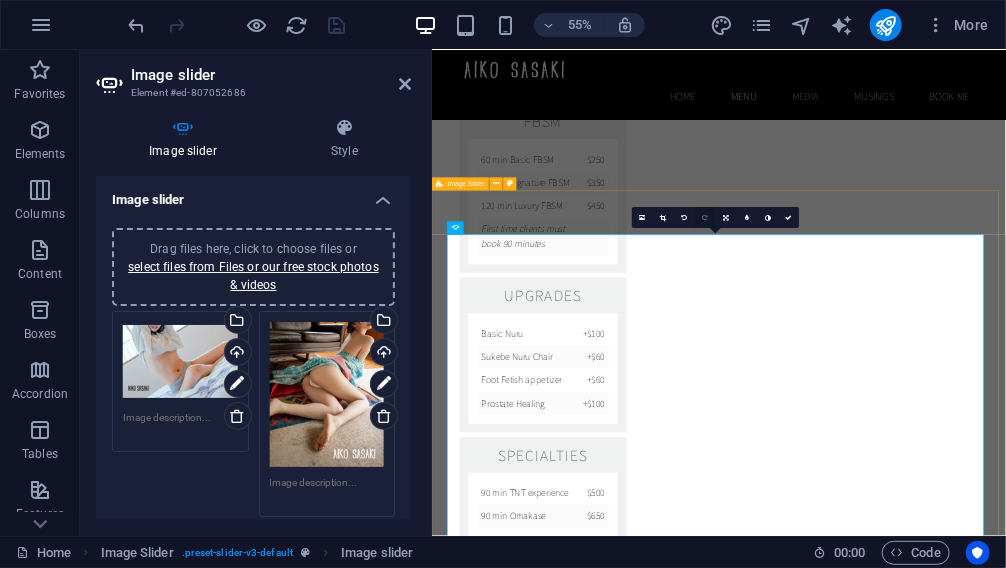 scroll, scrollTop: 3028, scrollLeft: 0, axis: vertical 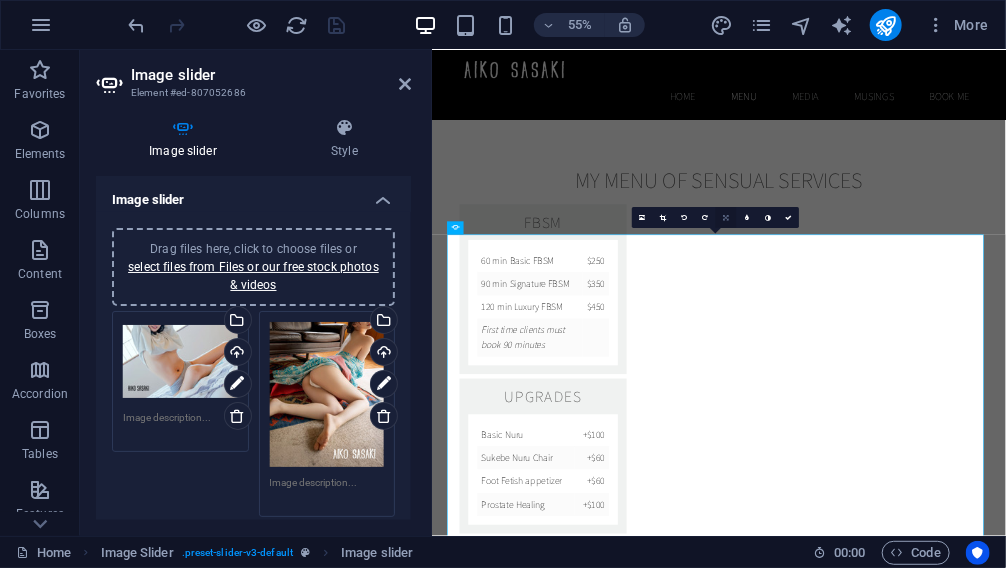 click at bounding box center (727, 217) 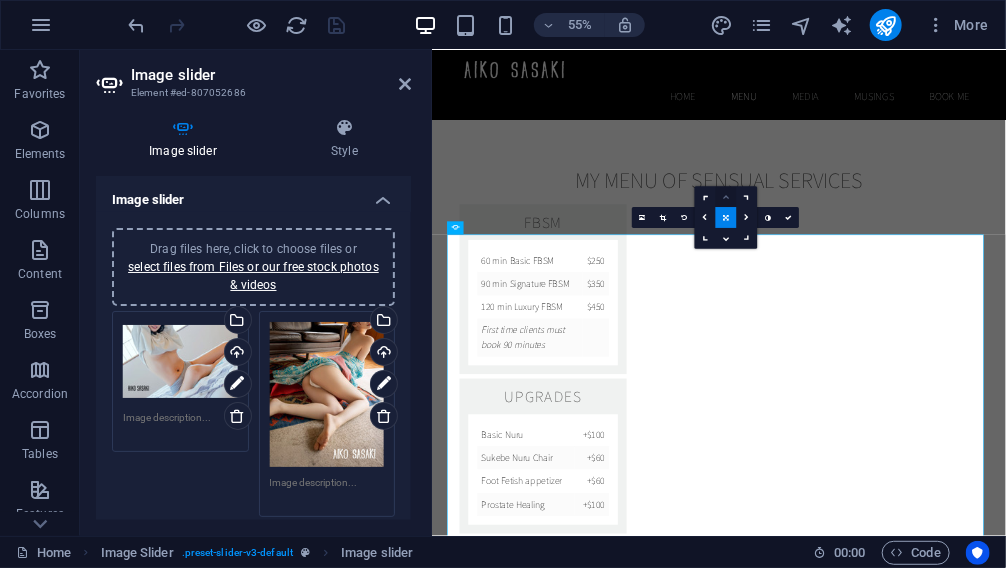 click at bounding box center [726, 196] 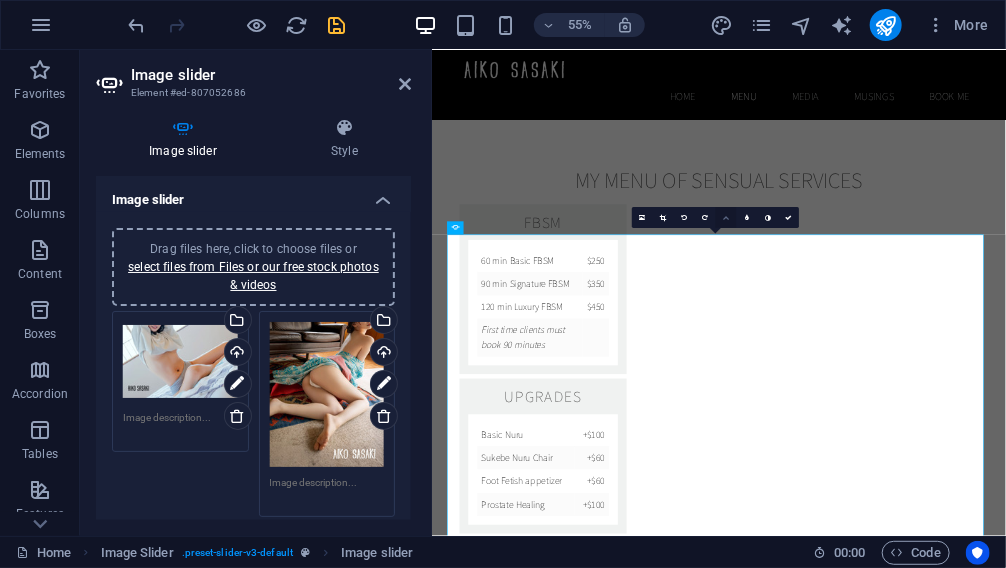 click at bounding box center (726, 217) 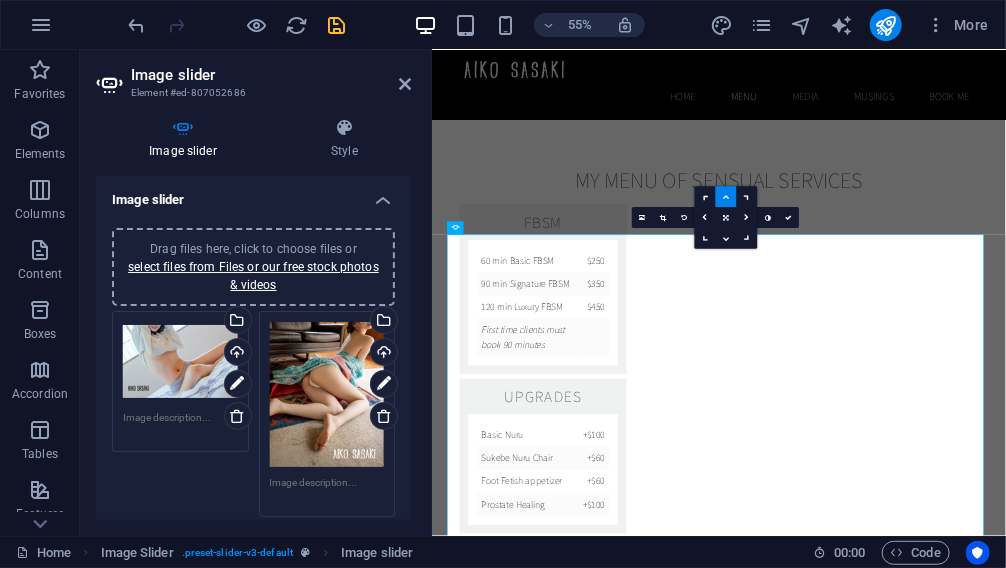 click at bounding box center (726, 196) 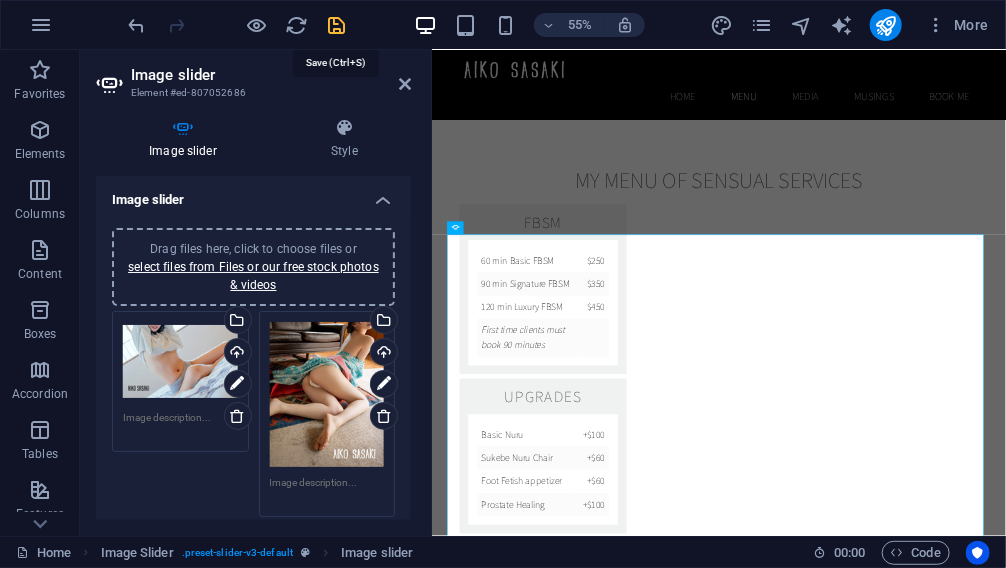 click at bounding box center [337, 25] 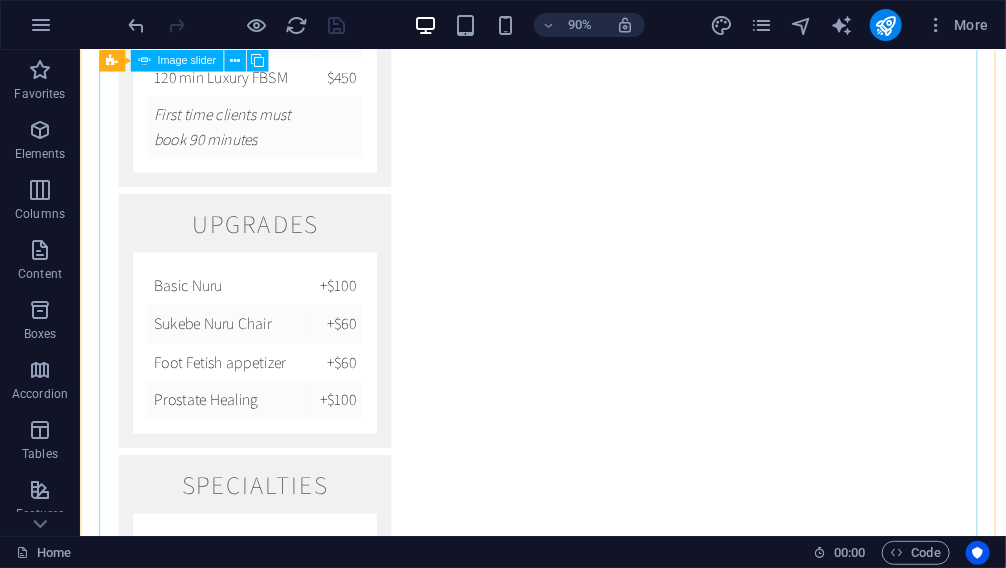 click at bounding box center [594, 2867] 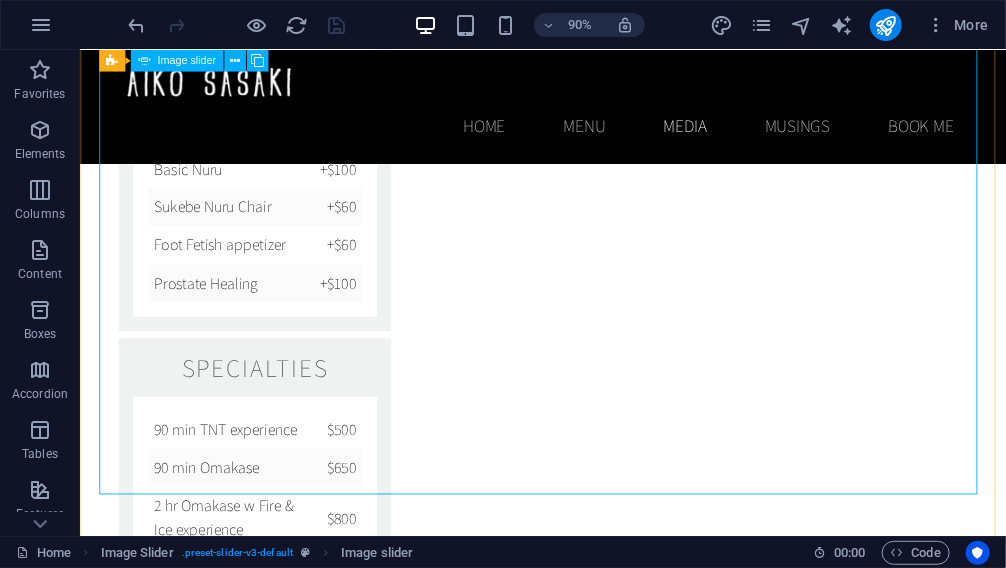 scroll, scrollTop: 2875, scrollLeft: 0, axis: vertical 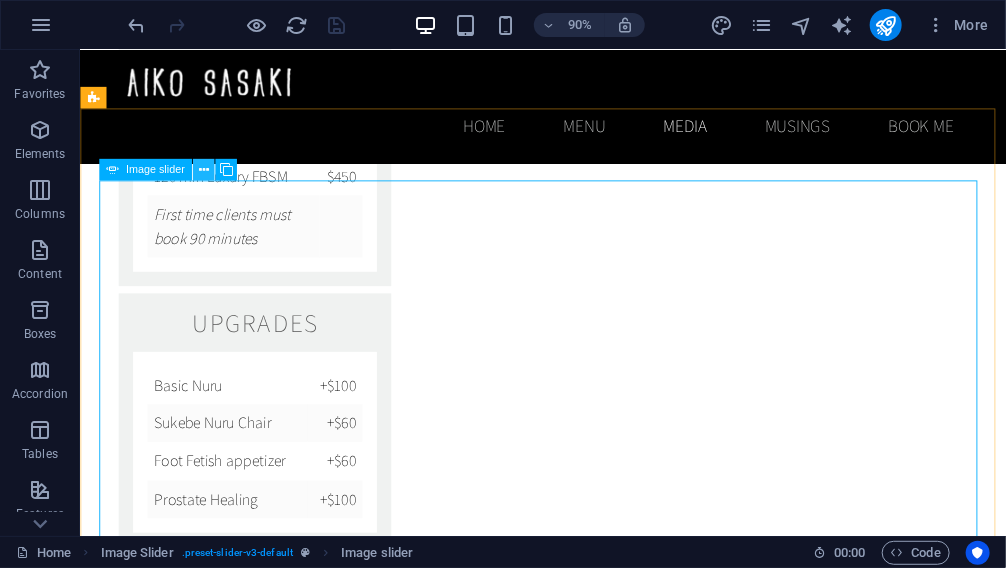 click at bounding box center [203, 170] 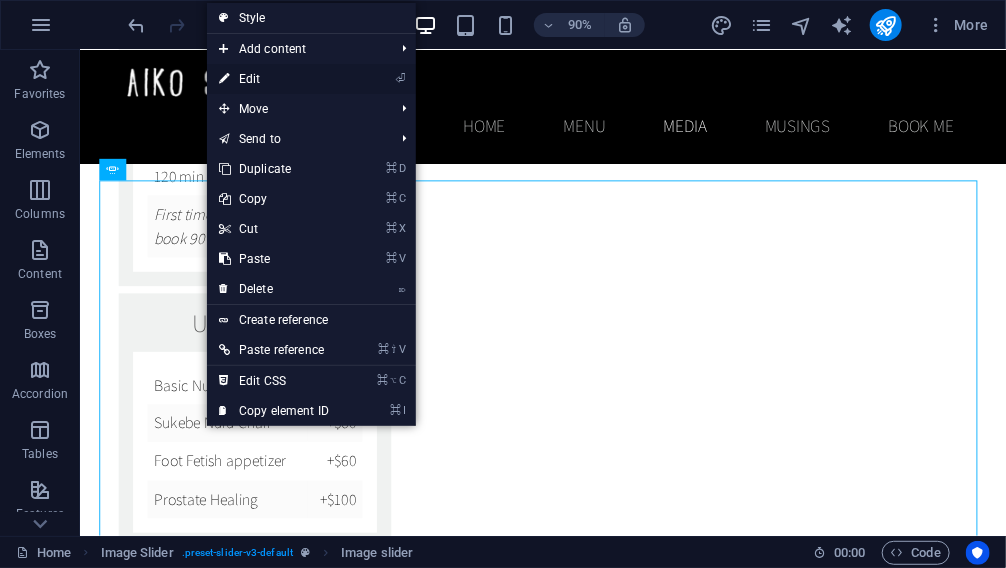click on "⏎  Edit" at bounding box center (274, 79) 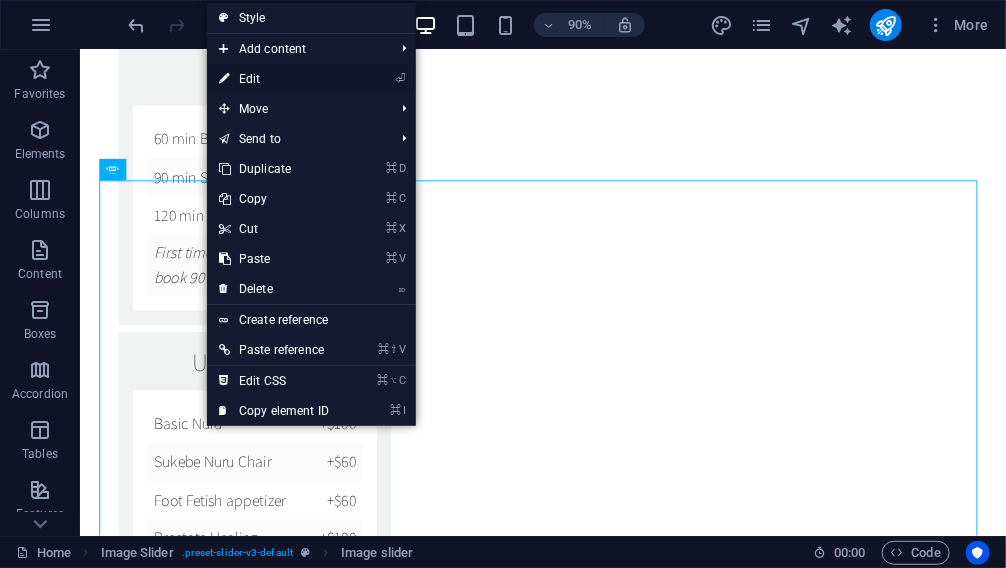 select on "ms" 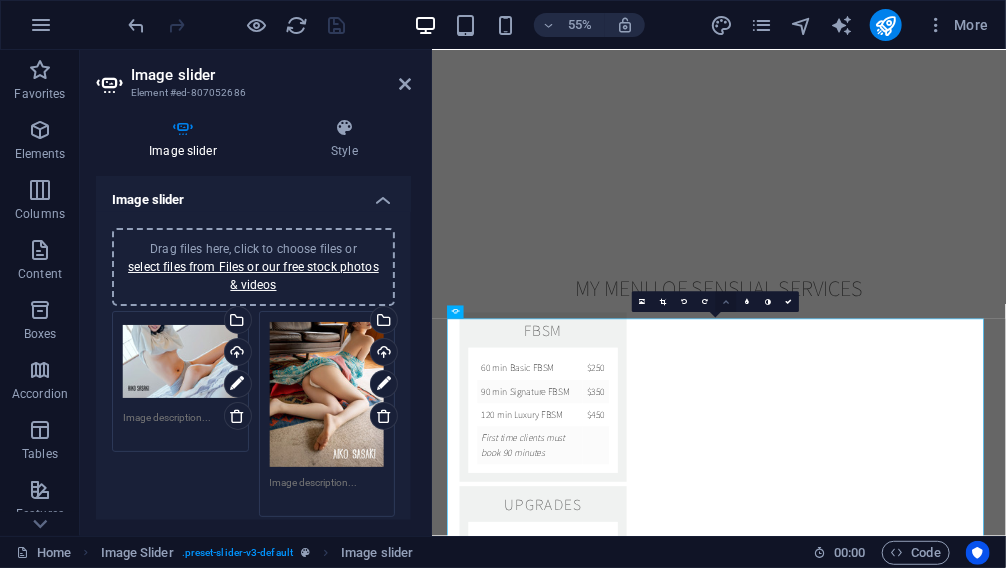 click at bounding box center [726, 302] 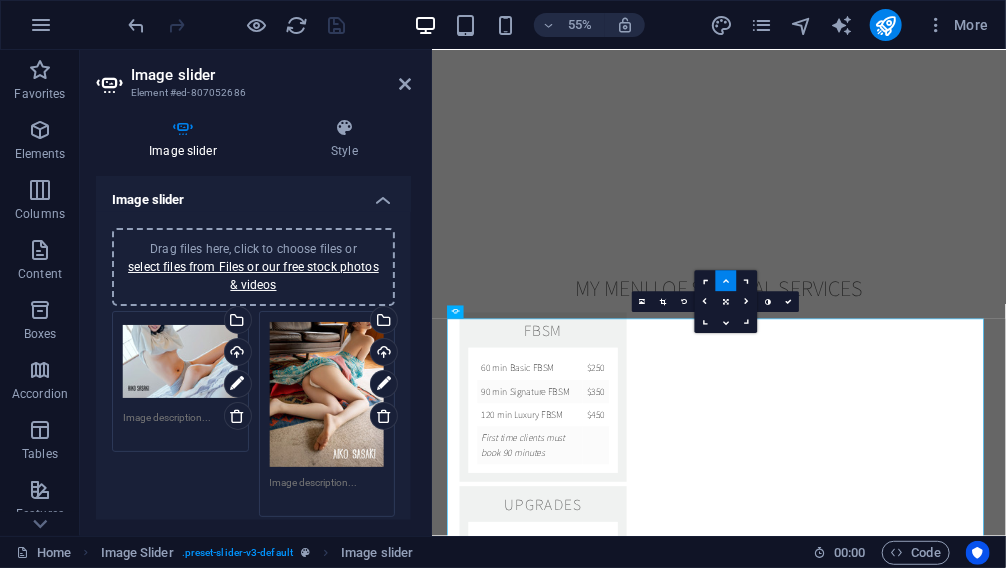 click at bounding box center (726, 281) 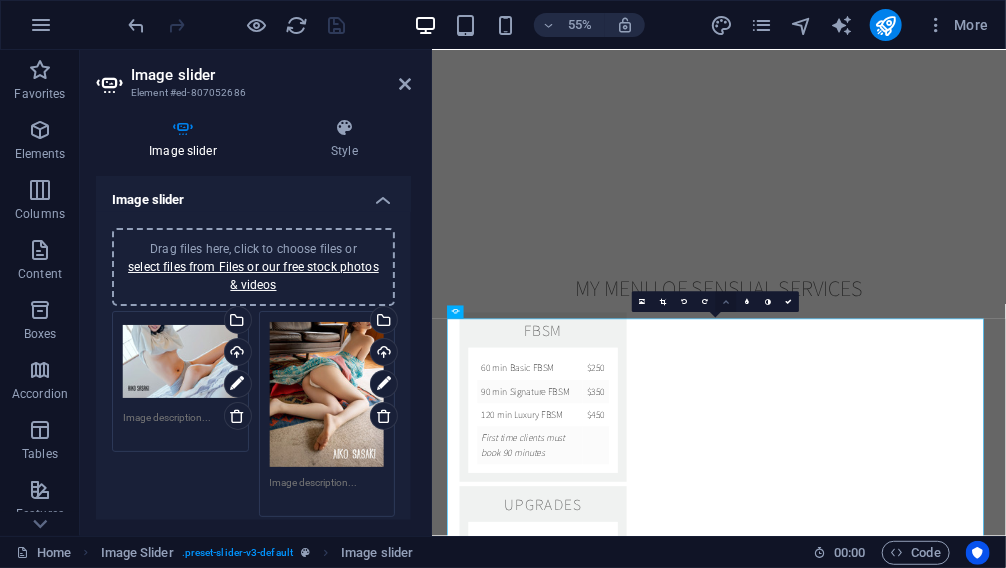 click at bounding box center (726, 301) 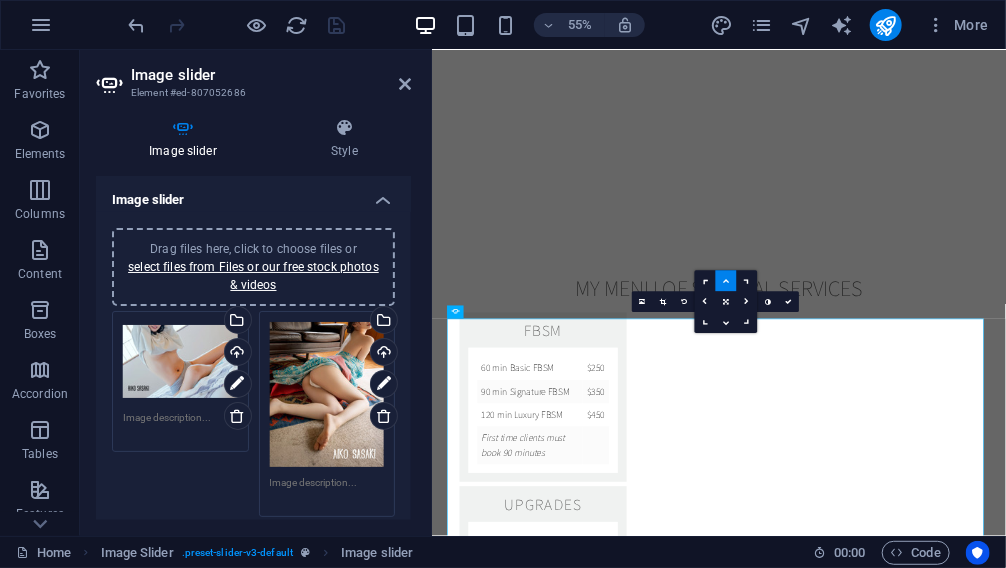 click at bounding box center (726, 281) 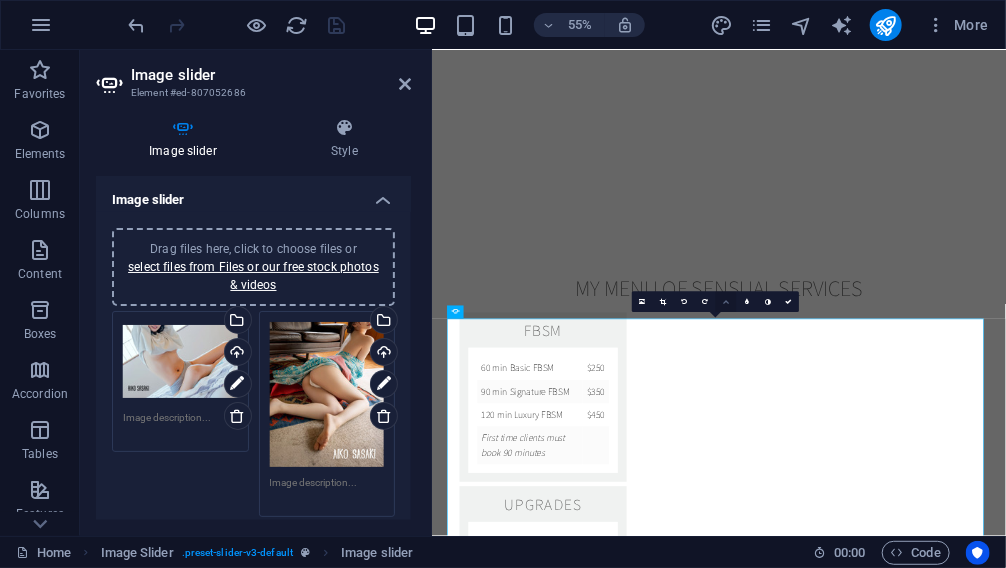click at bounding box center (726, 301) 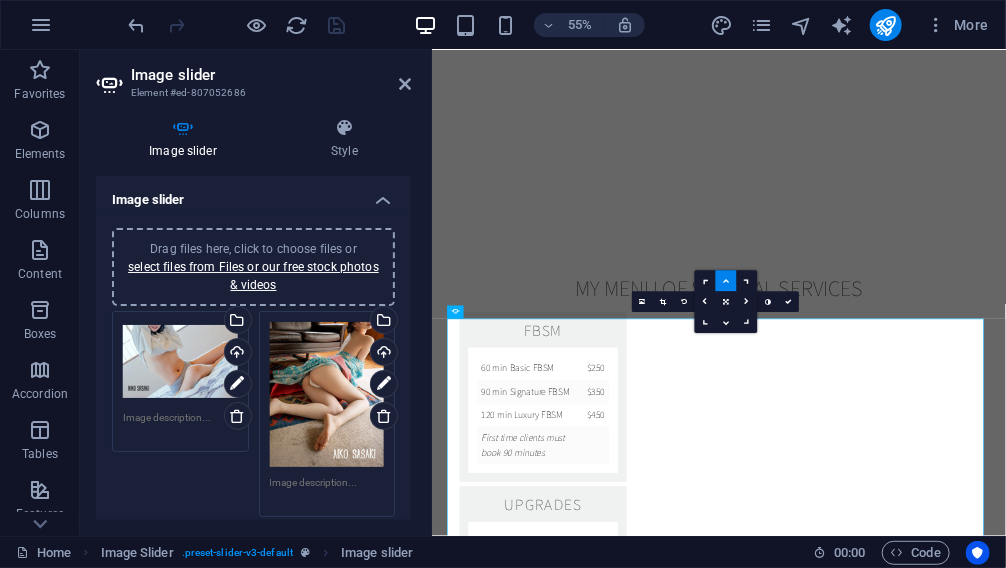 click at bounding box center [726, 281] 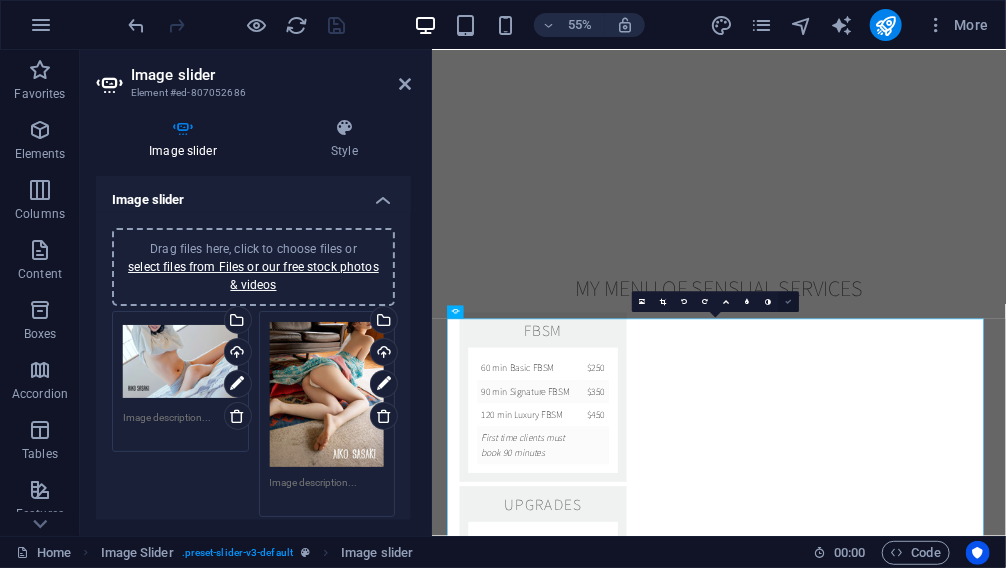 click at bounding box center [789, 302] 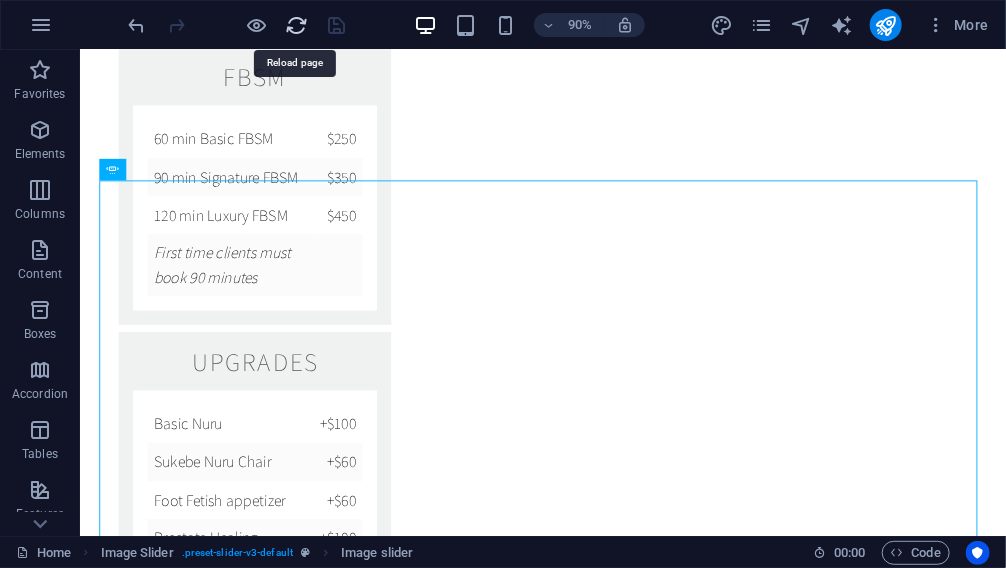 click at bounding box center [297, 25] 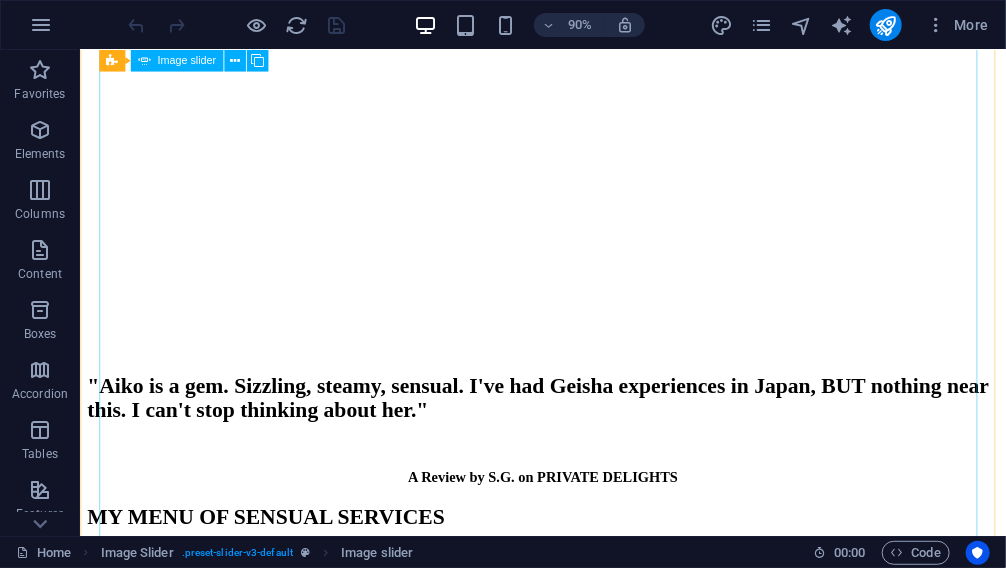 scroll, scrollTop: 3044, scrollLeft: 0, axis: vertical 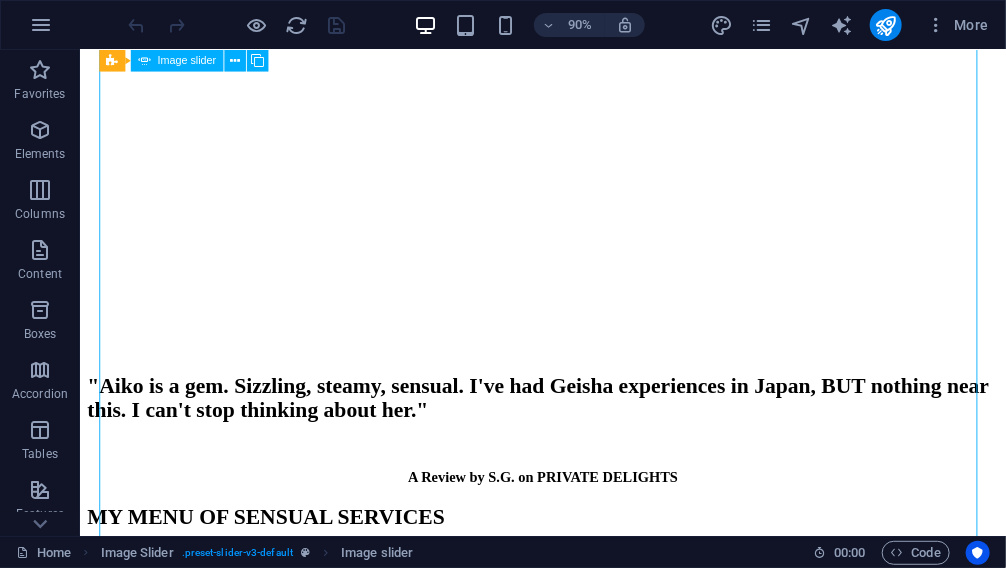 click at bounding box center [95, 2571] 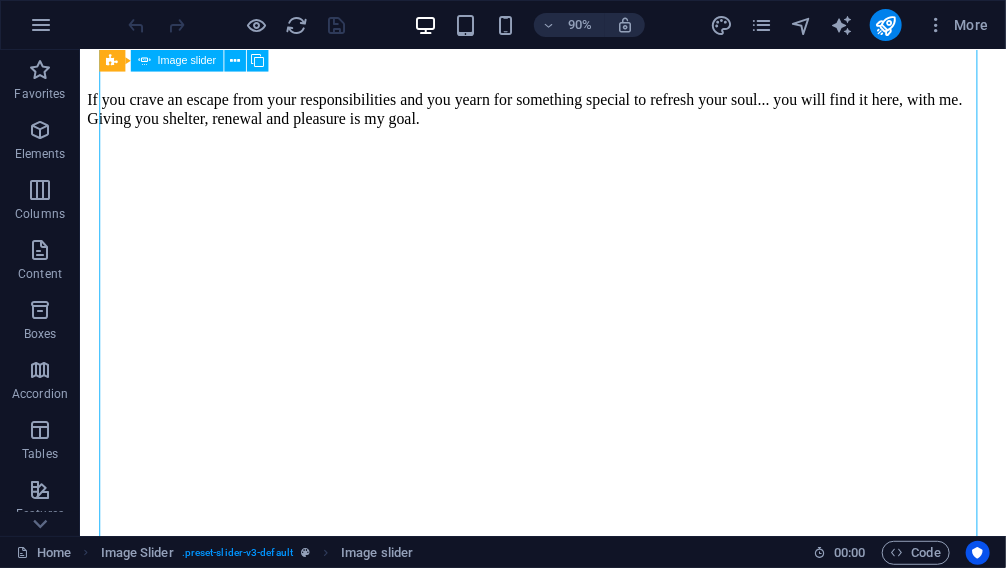 select on "ms" 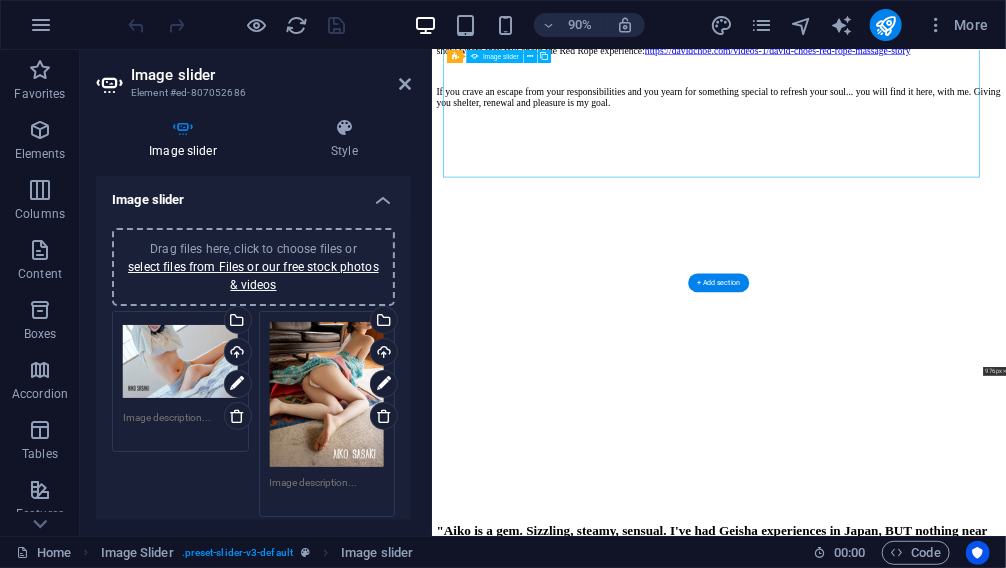 scroll, scrollTop: 3388, scrollLeft: 0, axis: vertical 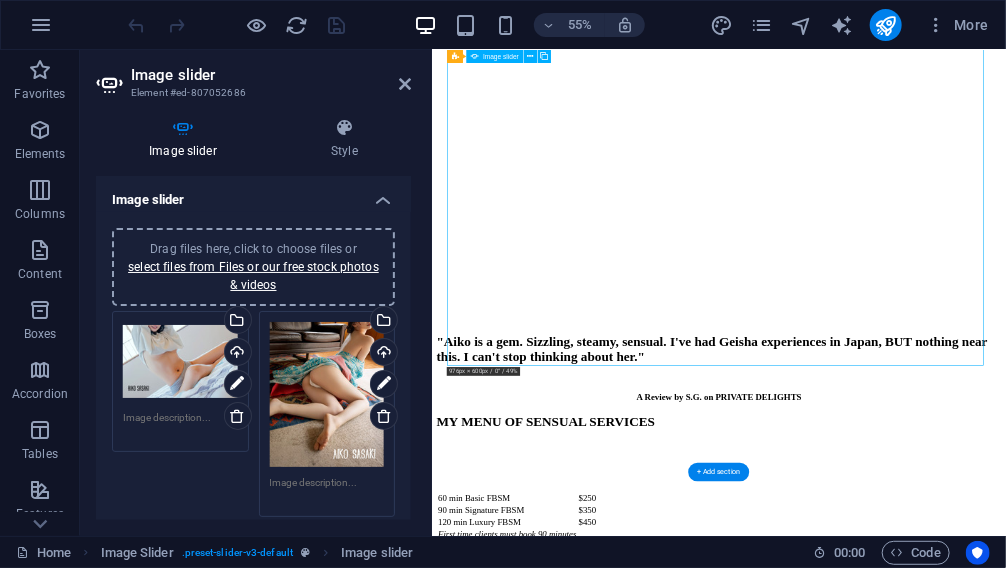 click at bounding box center [447, 2864] 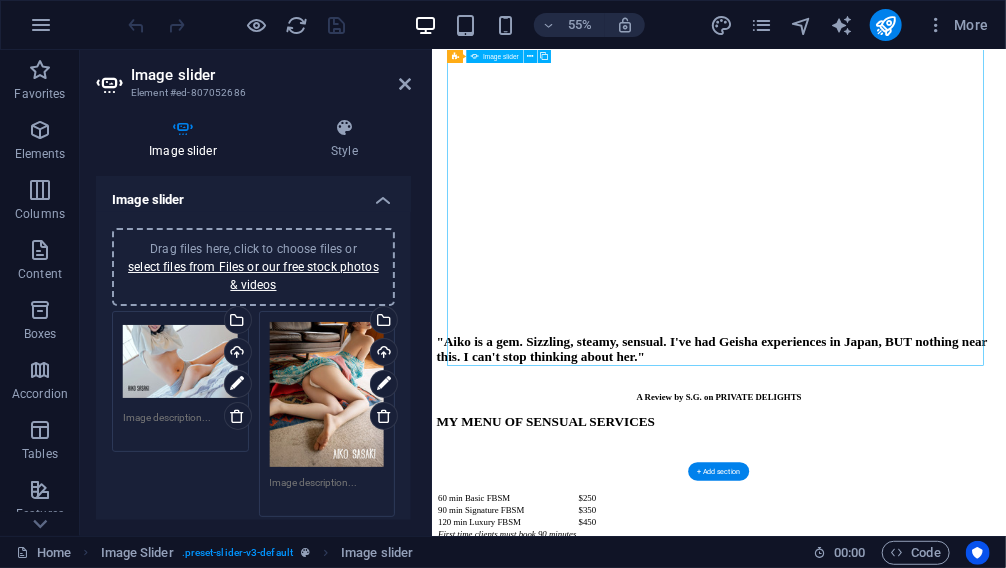 click at bounding box center (447, 2865) 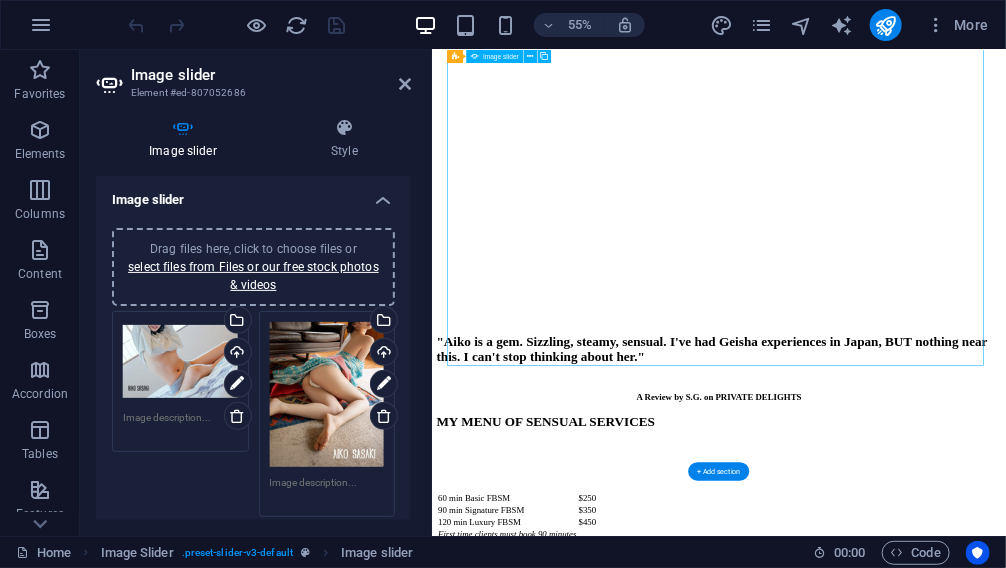click at bounding box center (447, 2865) 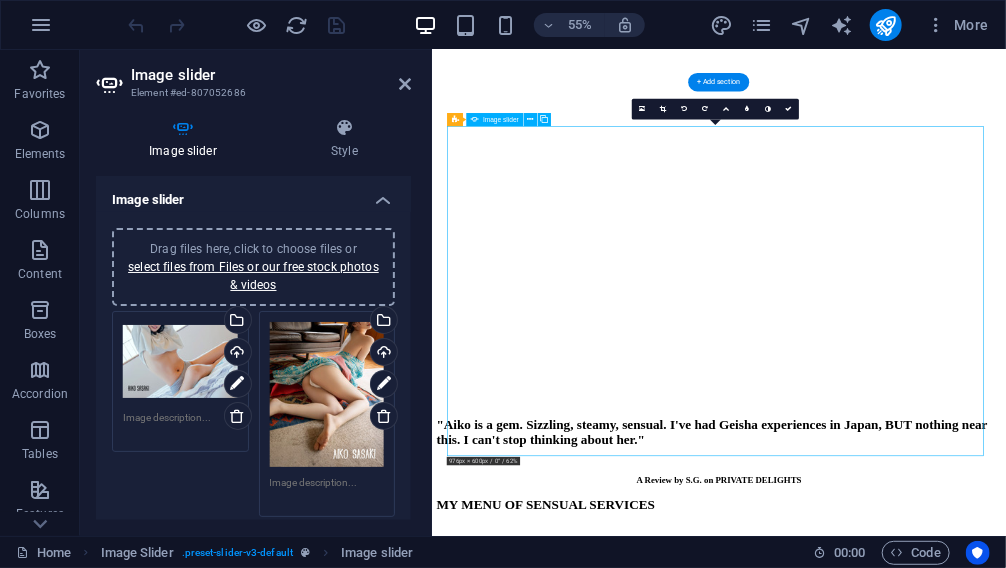 scroll, scrollTop: 3225, scrollLeft: 0, axis: vertical 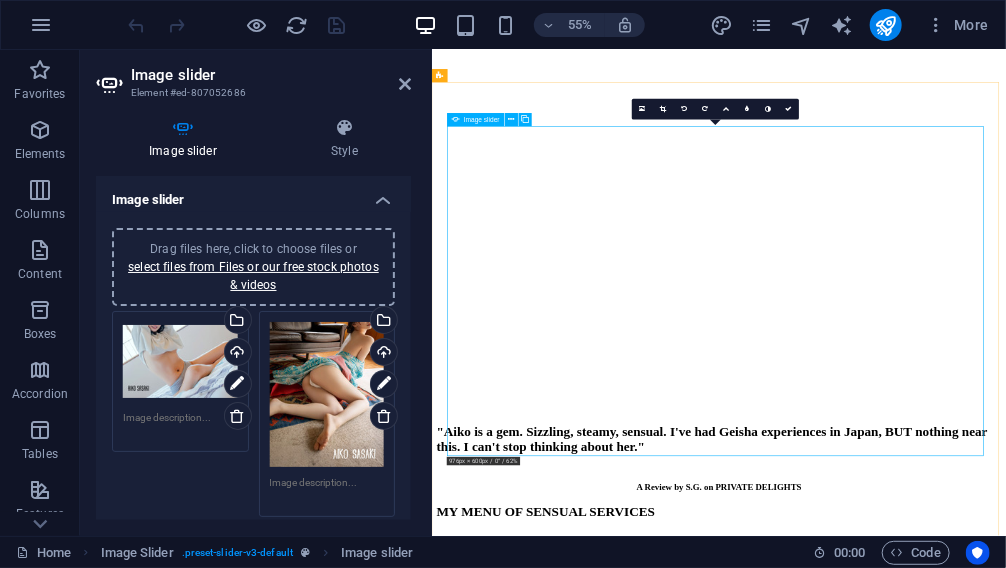 click at bounding box center (447, 3027) 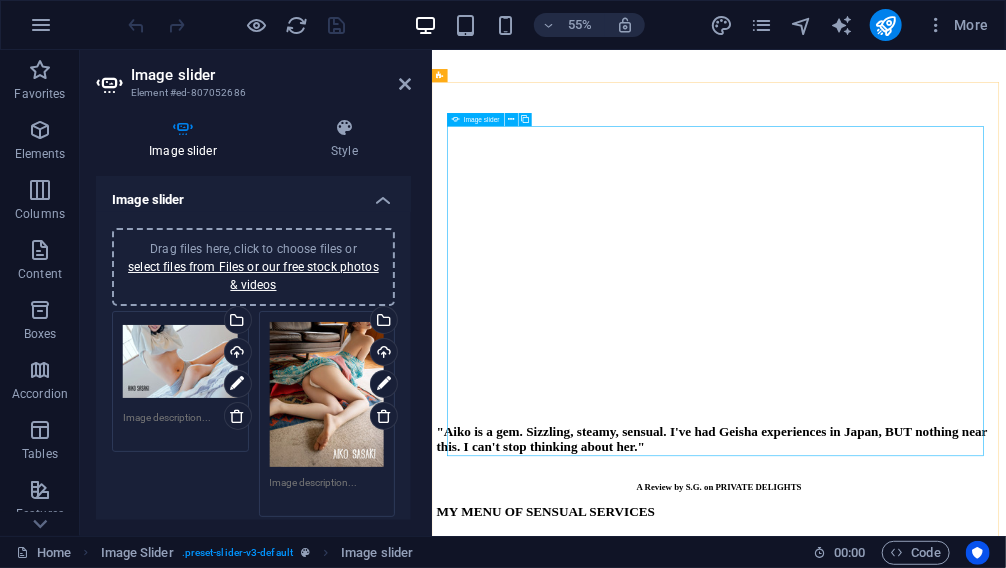 click at bounding box center (447, 3027) 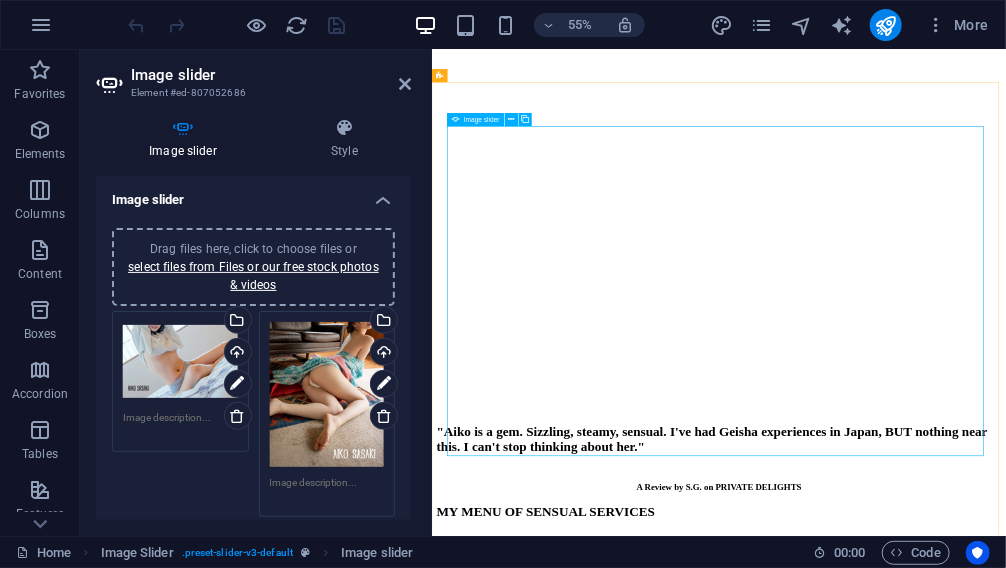click at bounding box center (447, 3027) 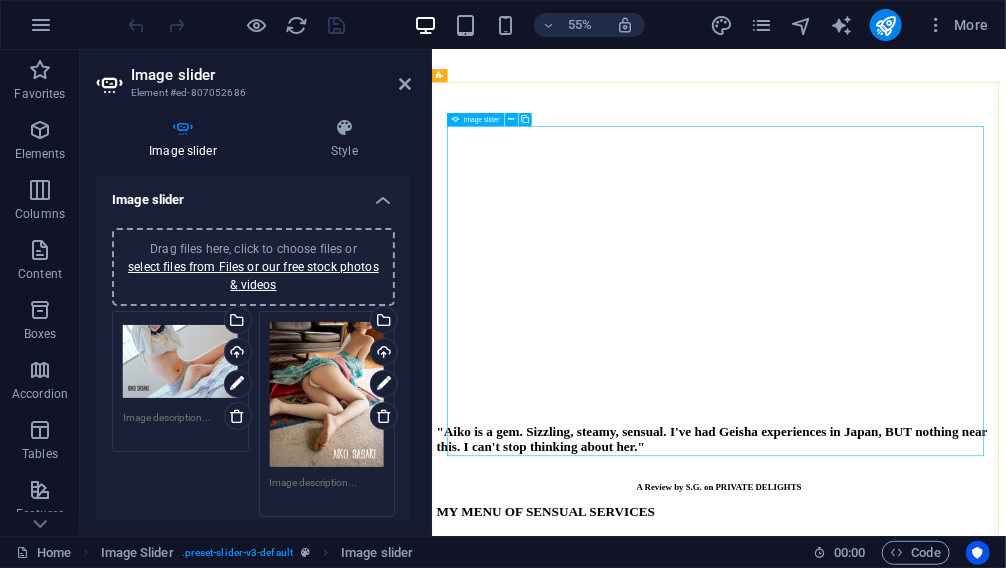 click at bounding box center [447, 3027] 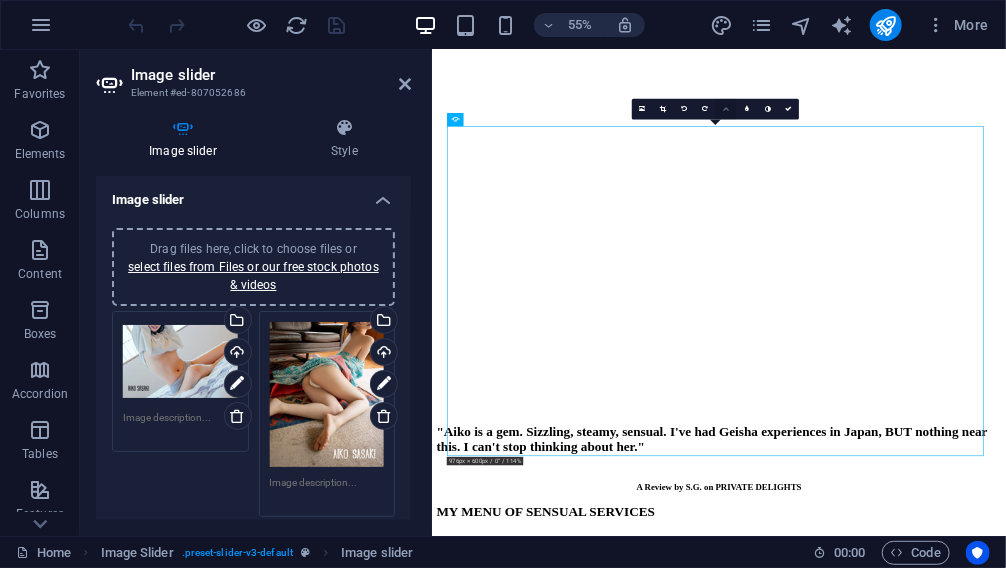 click at bounding box center (726, 109) 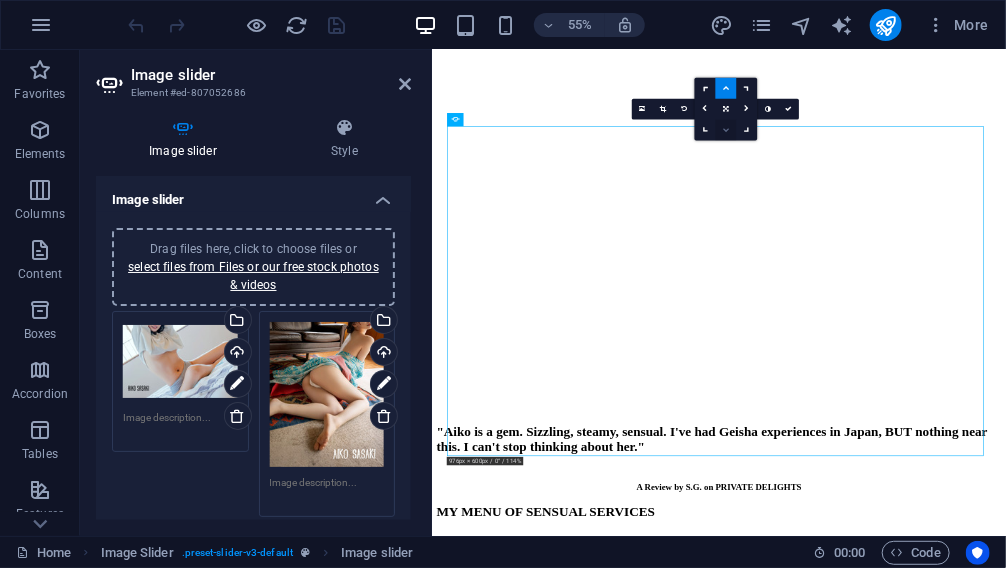 click at bounding box center [726, 130] 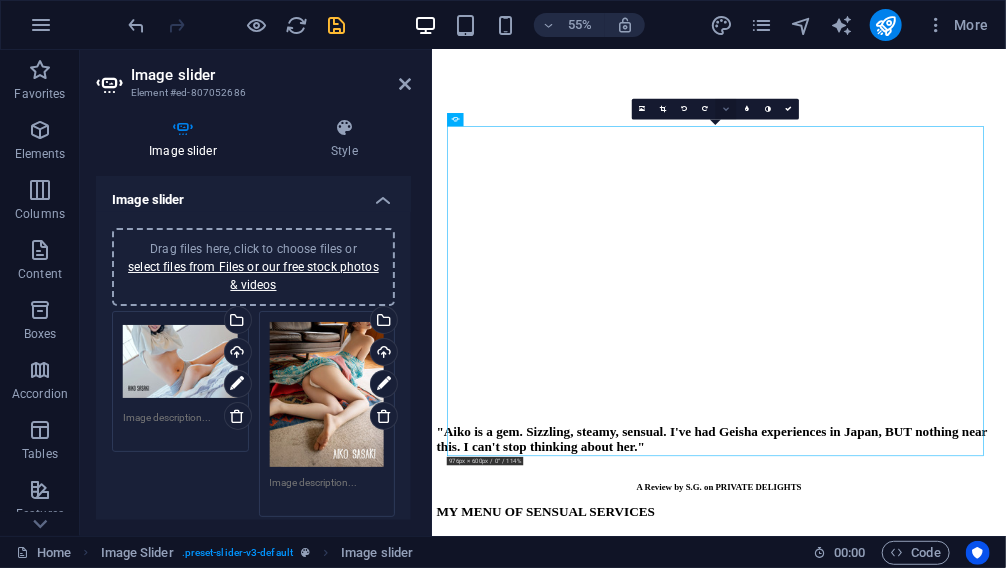 click at bounding box center (726, 109) 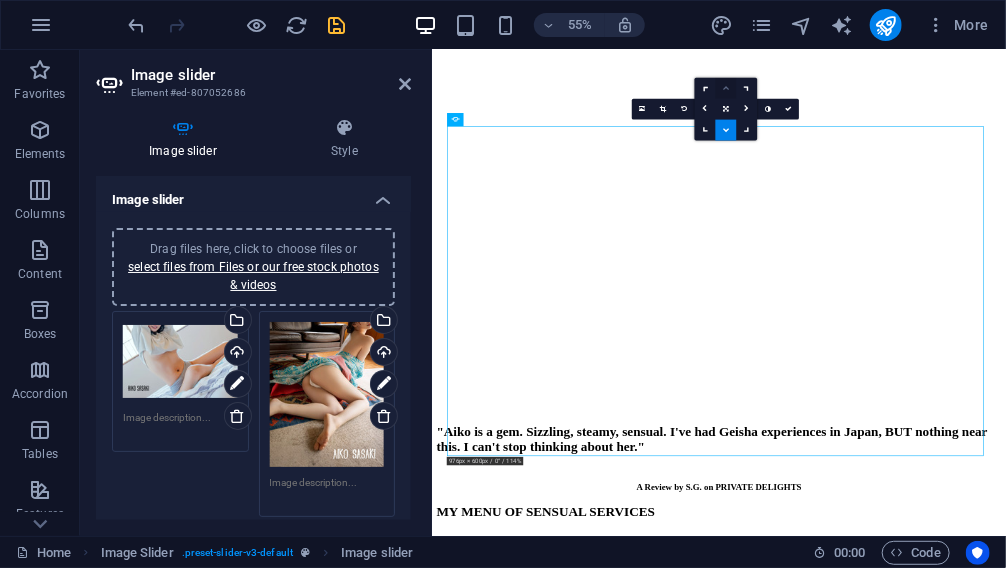 click at bounding box center (726, 88) 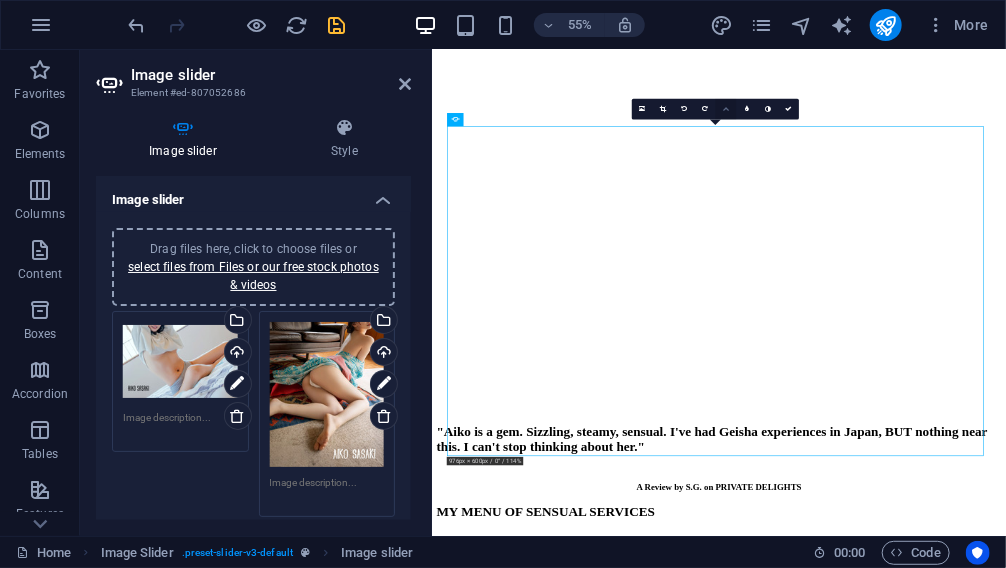 click at bounding box center [726, 109] 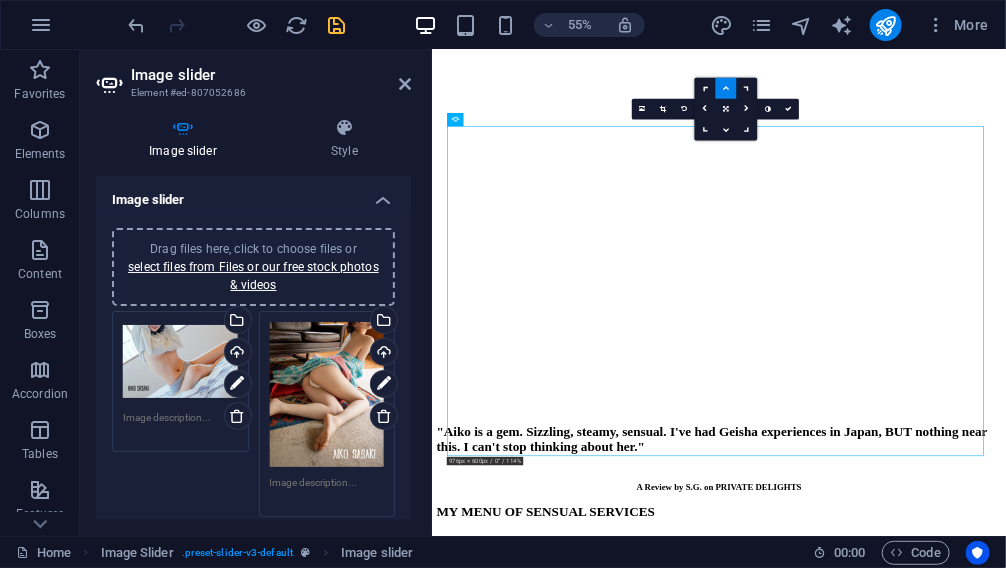 drag, startPoint x: 726, startPoint y: 88, endPoint x: 536, endPoint y: 70, distance: 190.85072 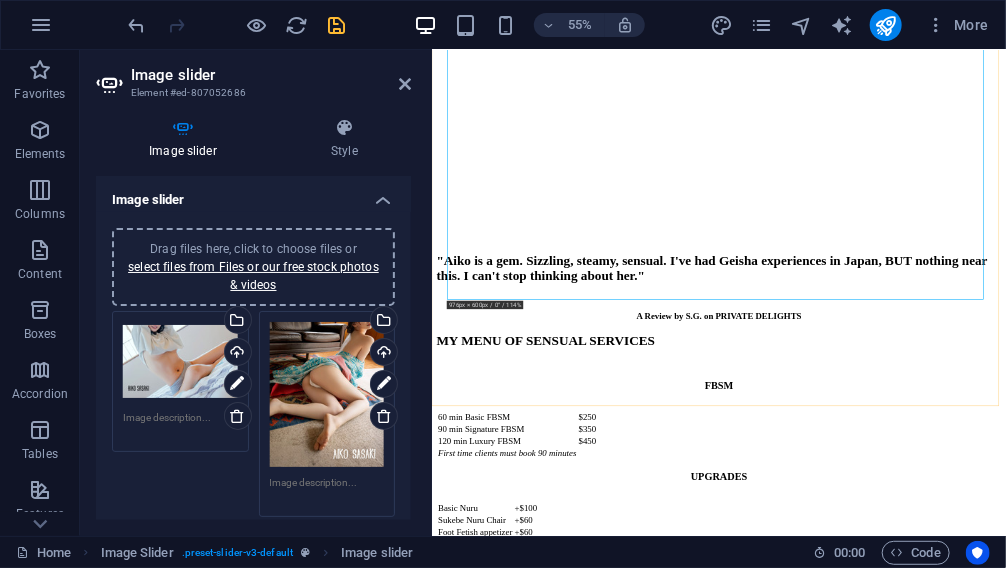 scroll, scrollTop: 3544, scrollLeft: 0, axis: vertical 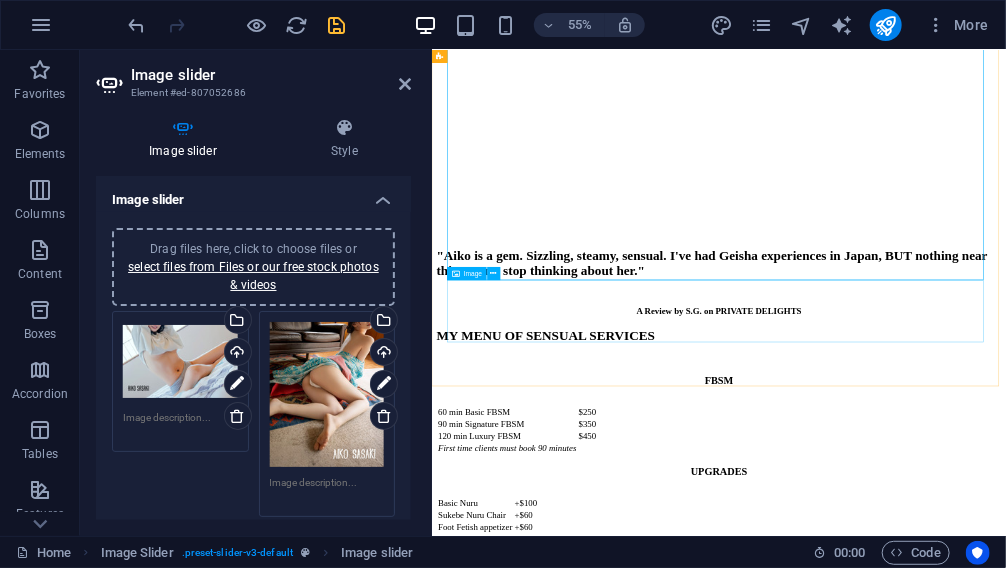 click at bounding box center (953, 3033) 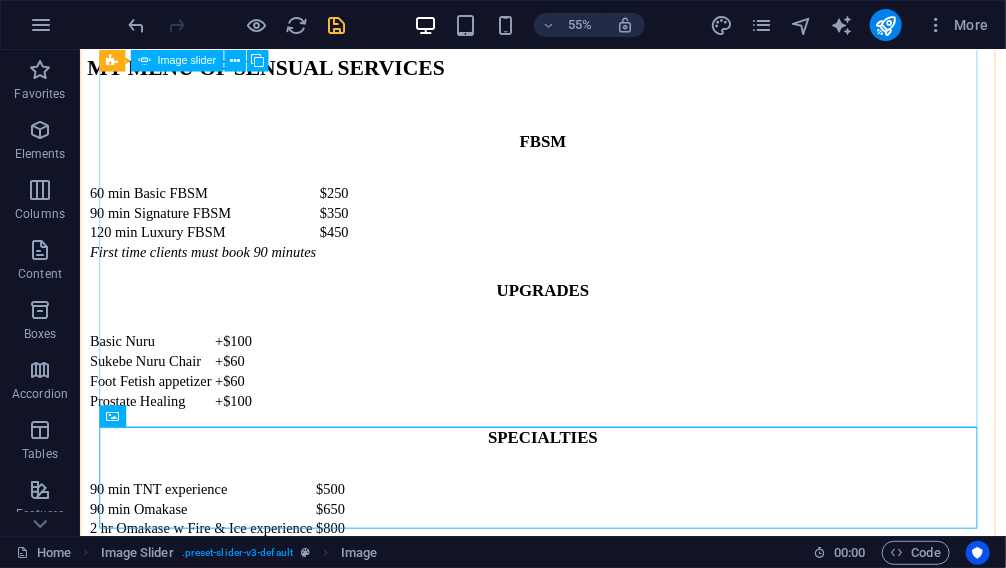 scroll, scrollTop: 3201, scrollLeft: 0, axis: vertical 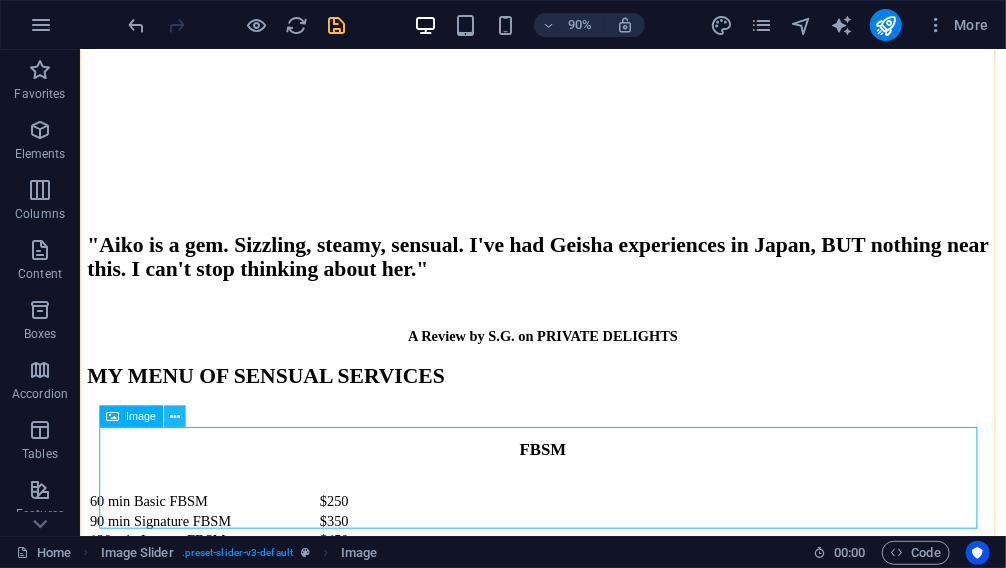 click at bounding box center (175, 416) 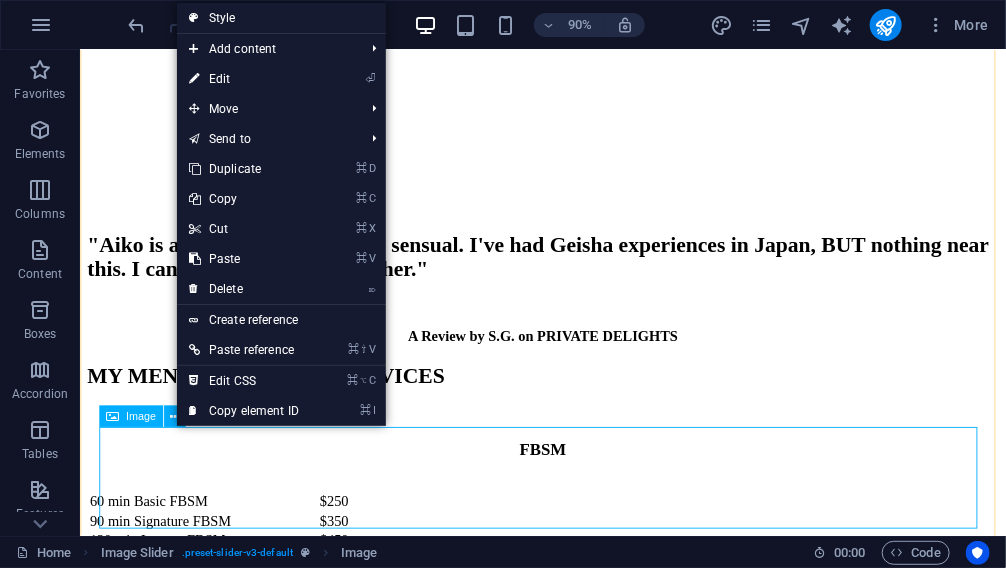 click at bounding box center [593, 2739] 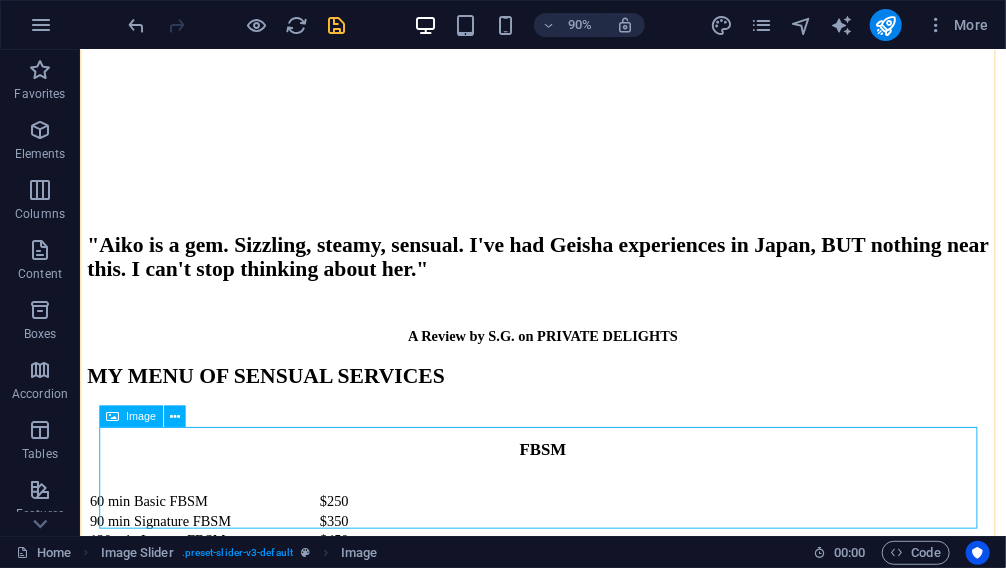 click at bounding box center (593, 2739) 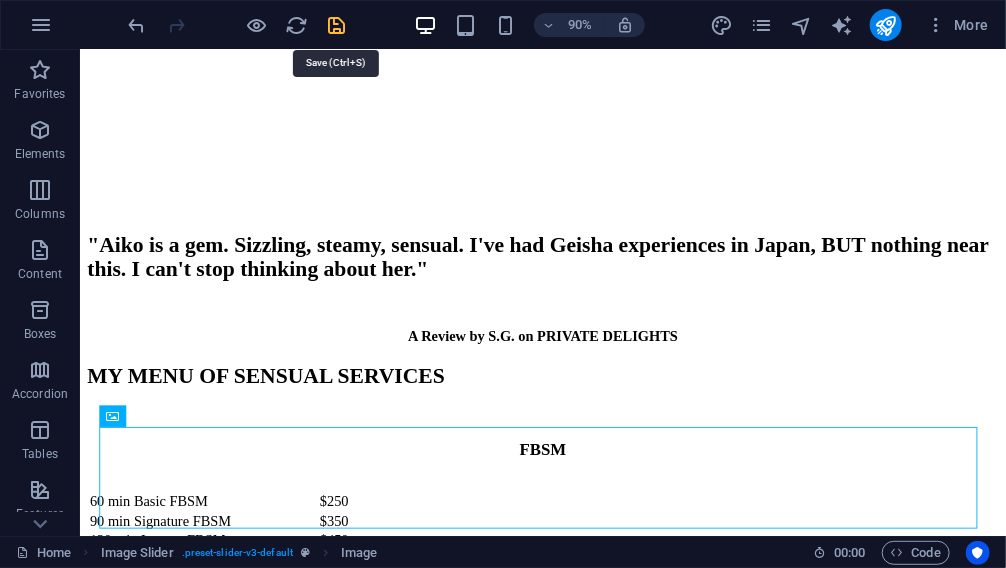 click at bounding box center (337, 25) 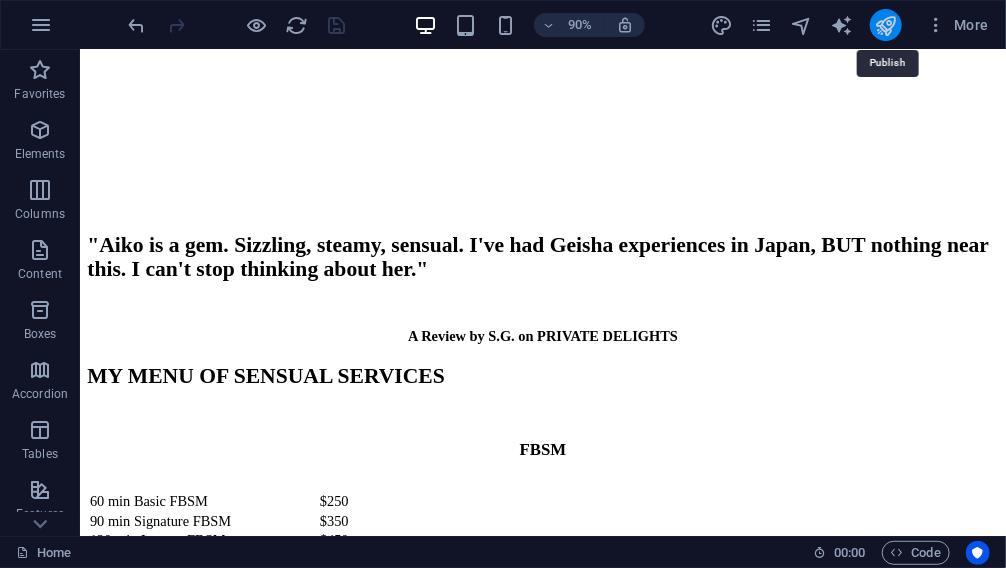 click at bounding box center (885, 25) 